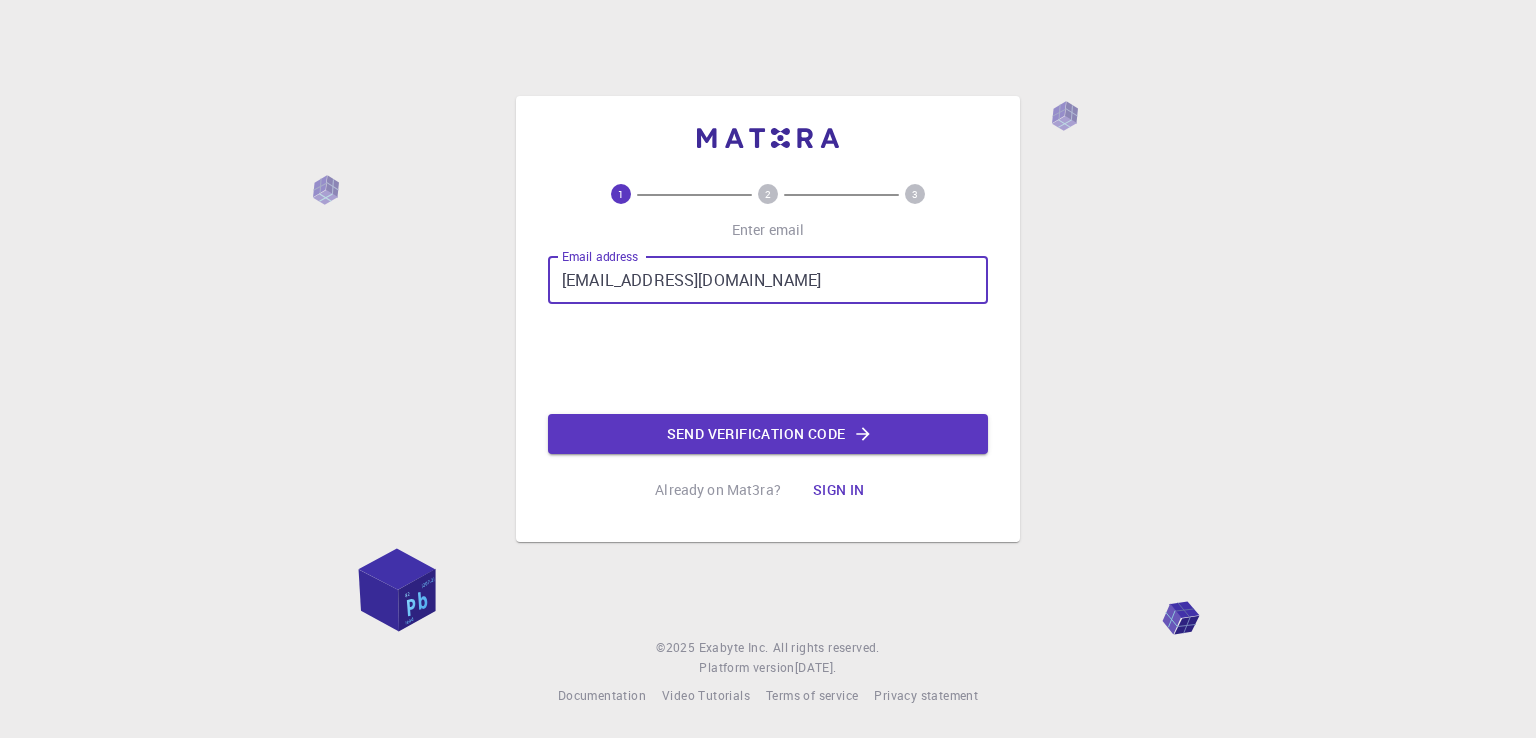 scroll, scrollTop: 0, scrollLeft: 0, axis: both 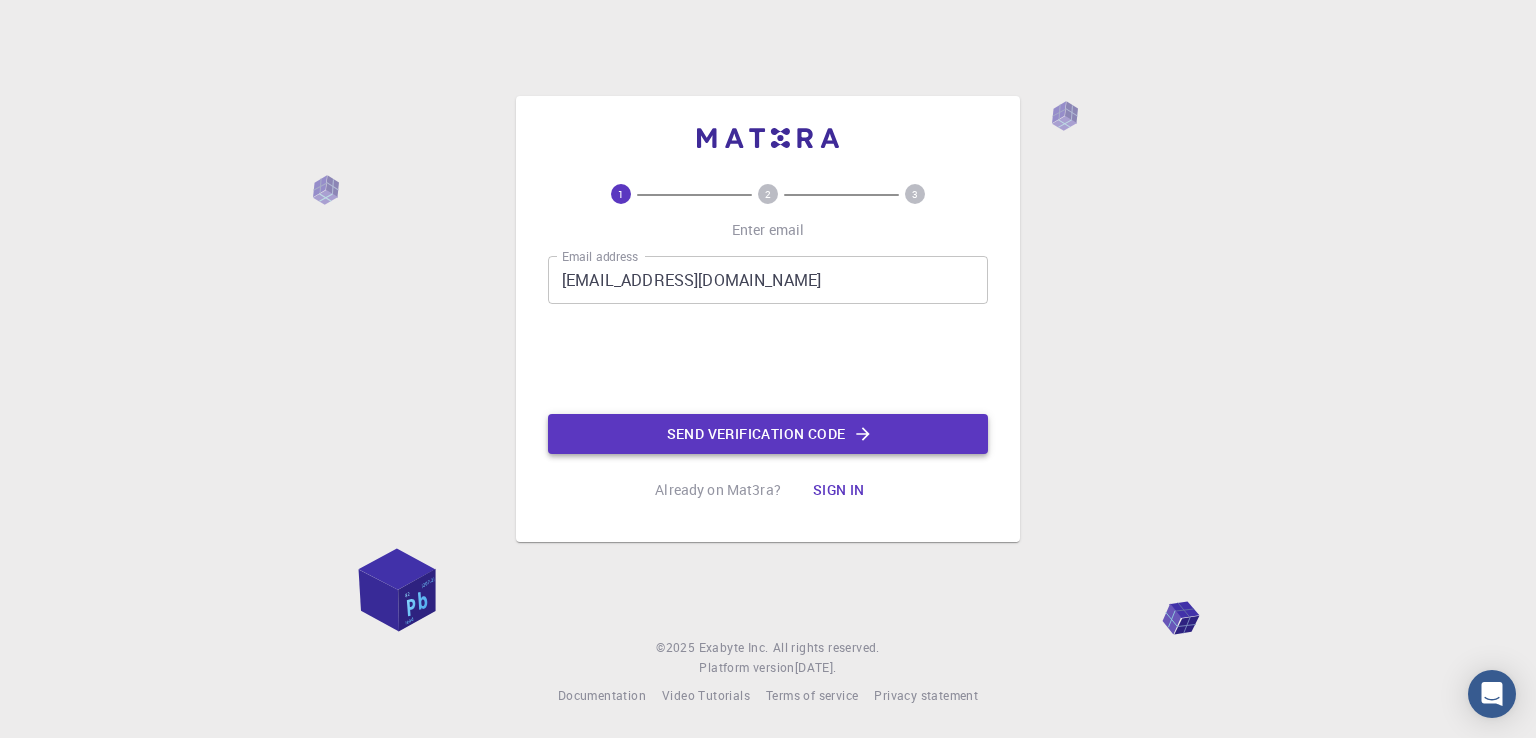 click on "Send verification code" 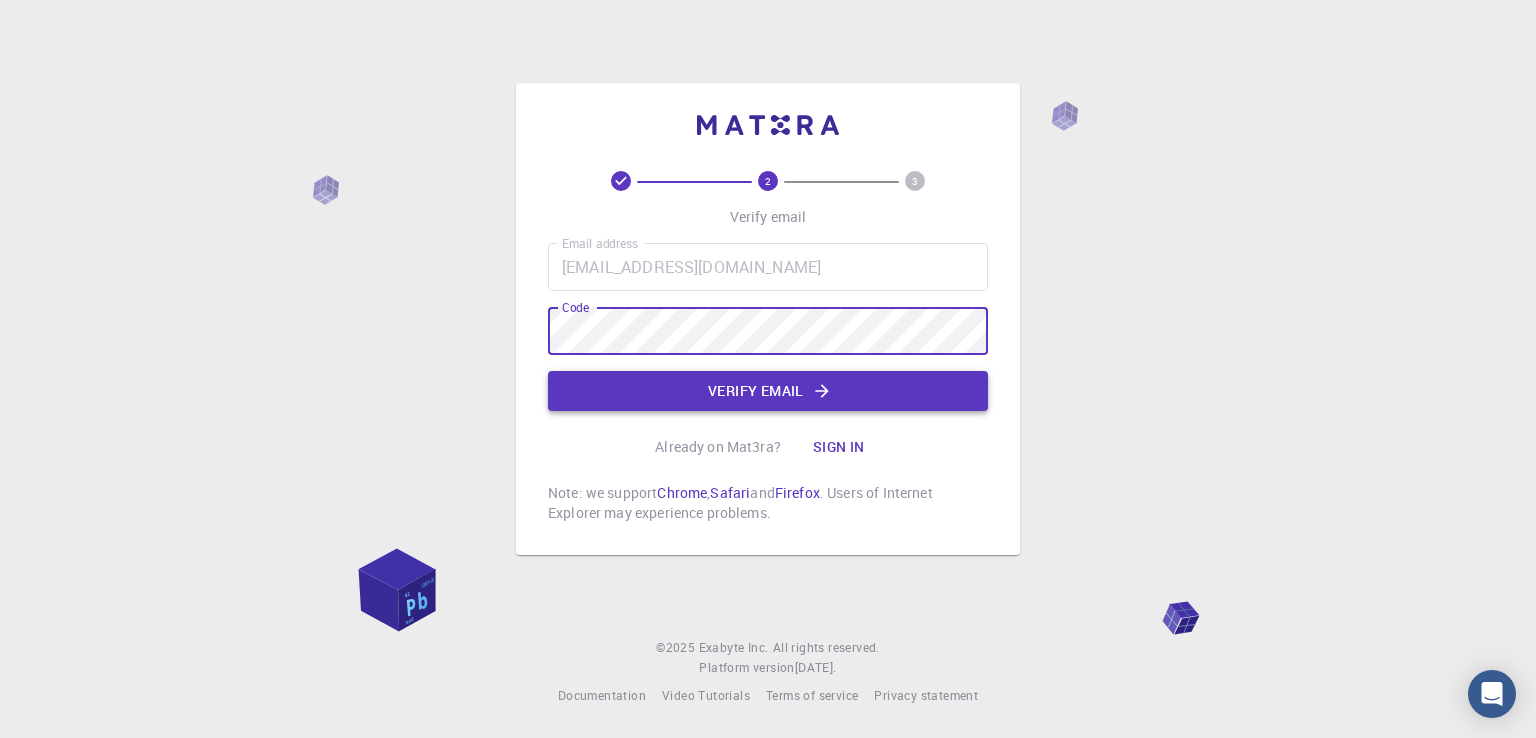 click on "Verify email" 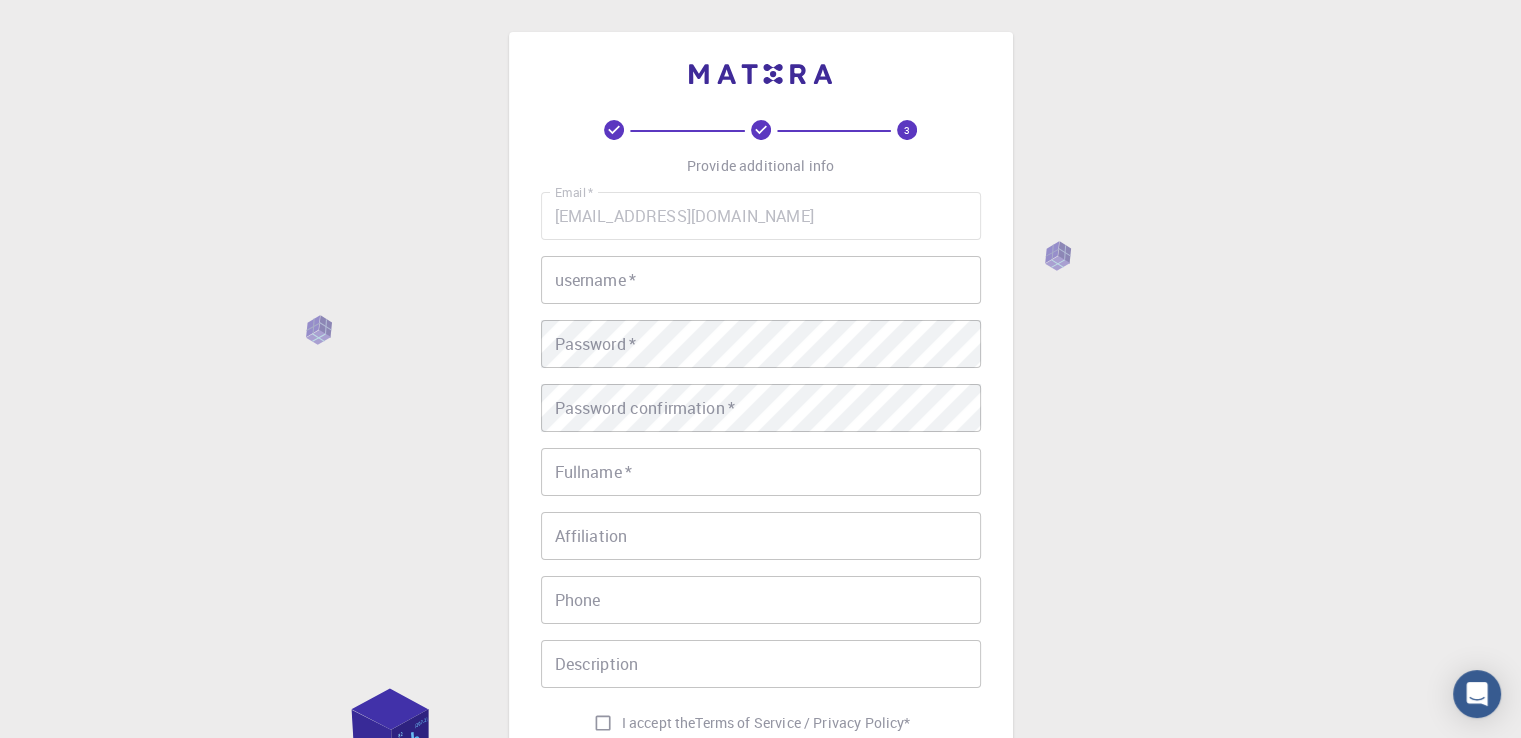 click on "username   *" at bounding box center (761, 280) 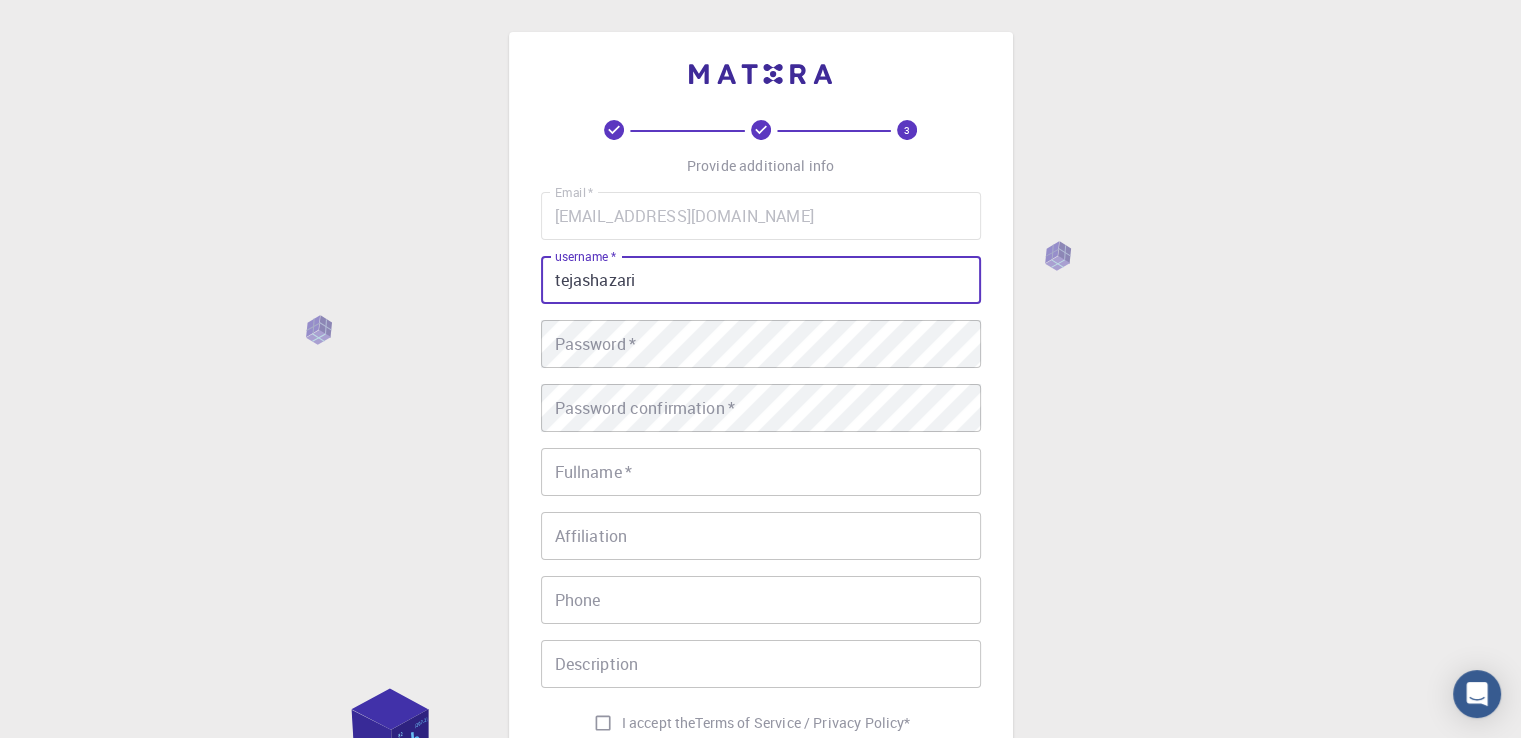 type on "tejashazari" 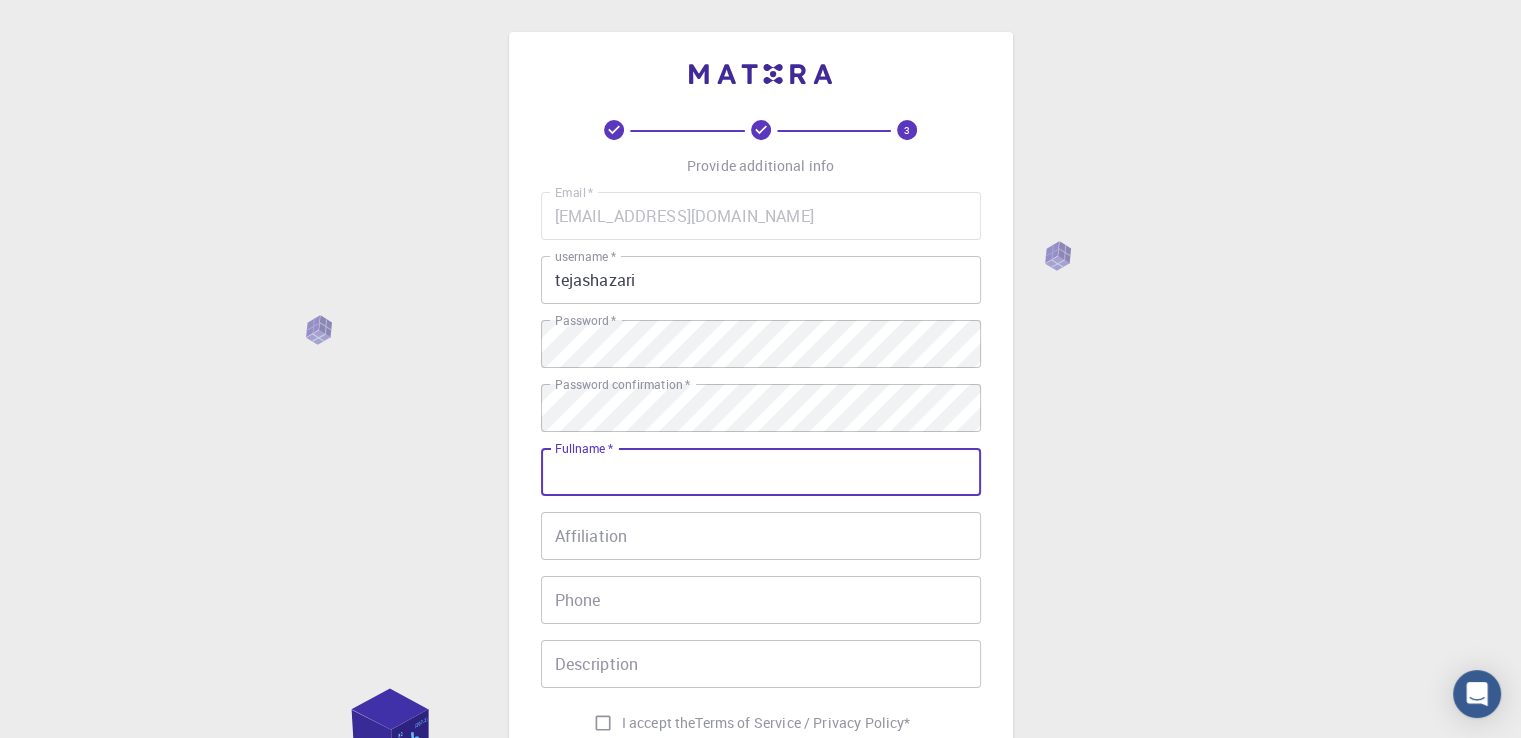 click on "Fullname   *" at bounding box center [761, 472] 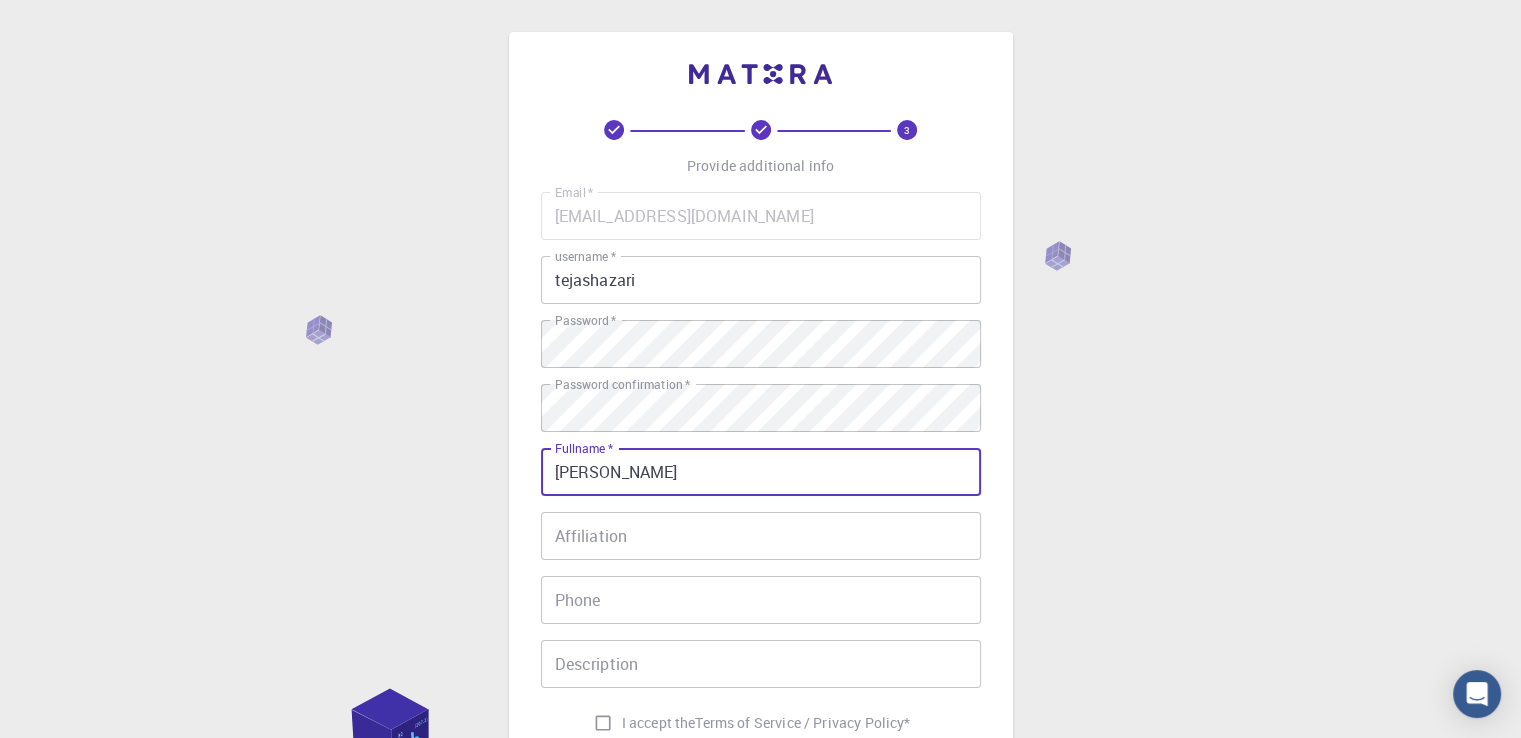 type on "[PERSON_NAME]" 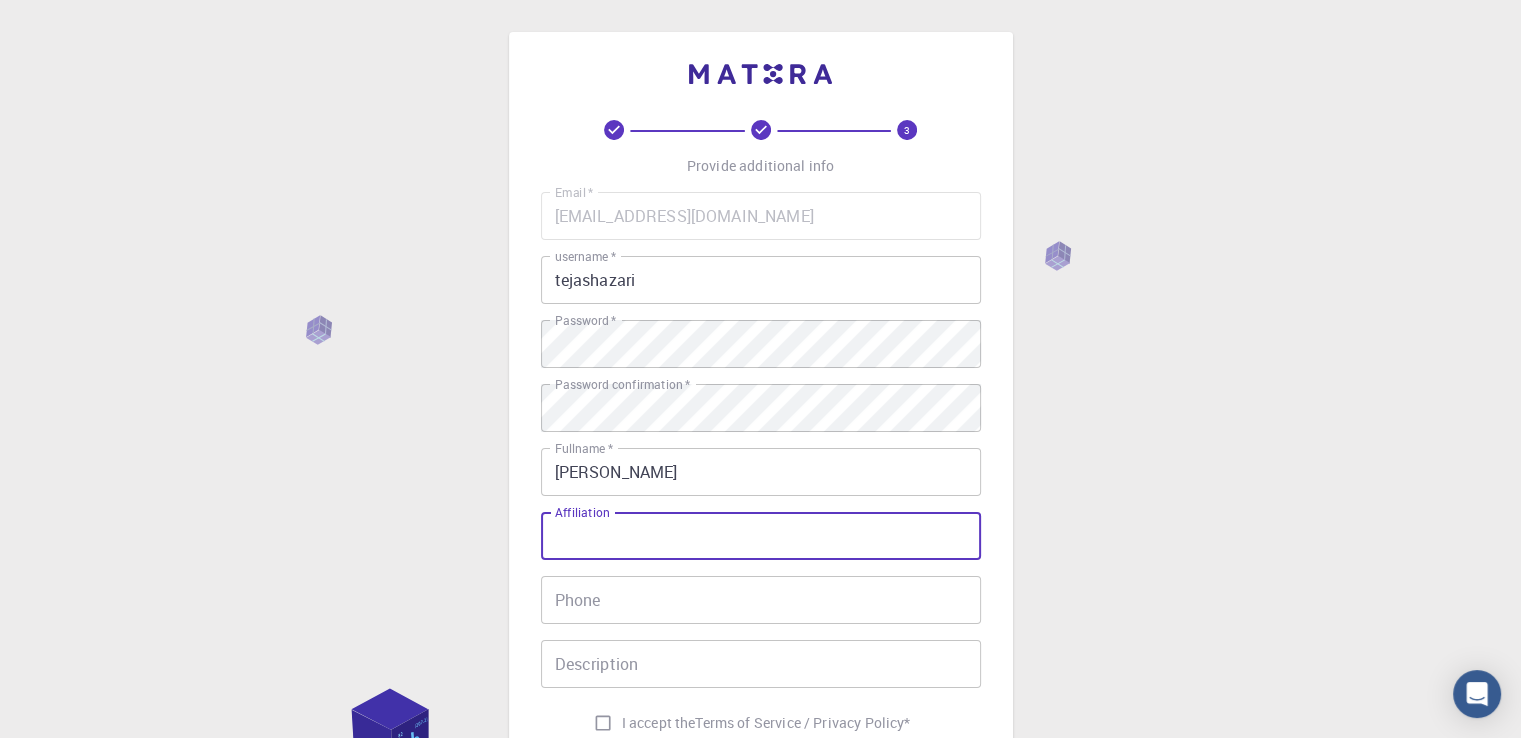 click on "Affiliation Affiliation" at bounding box center [761, 536] 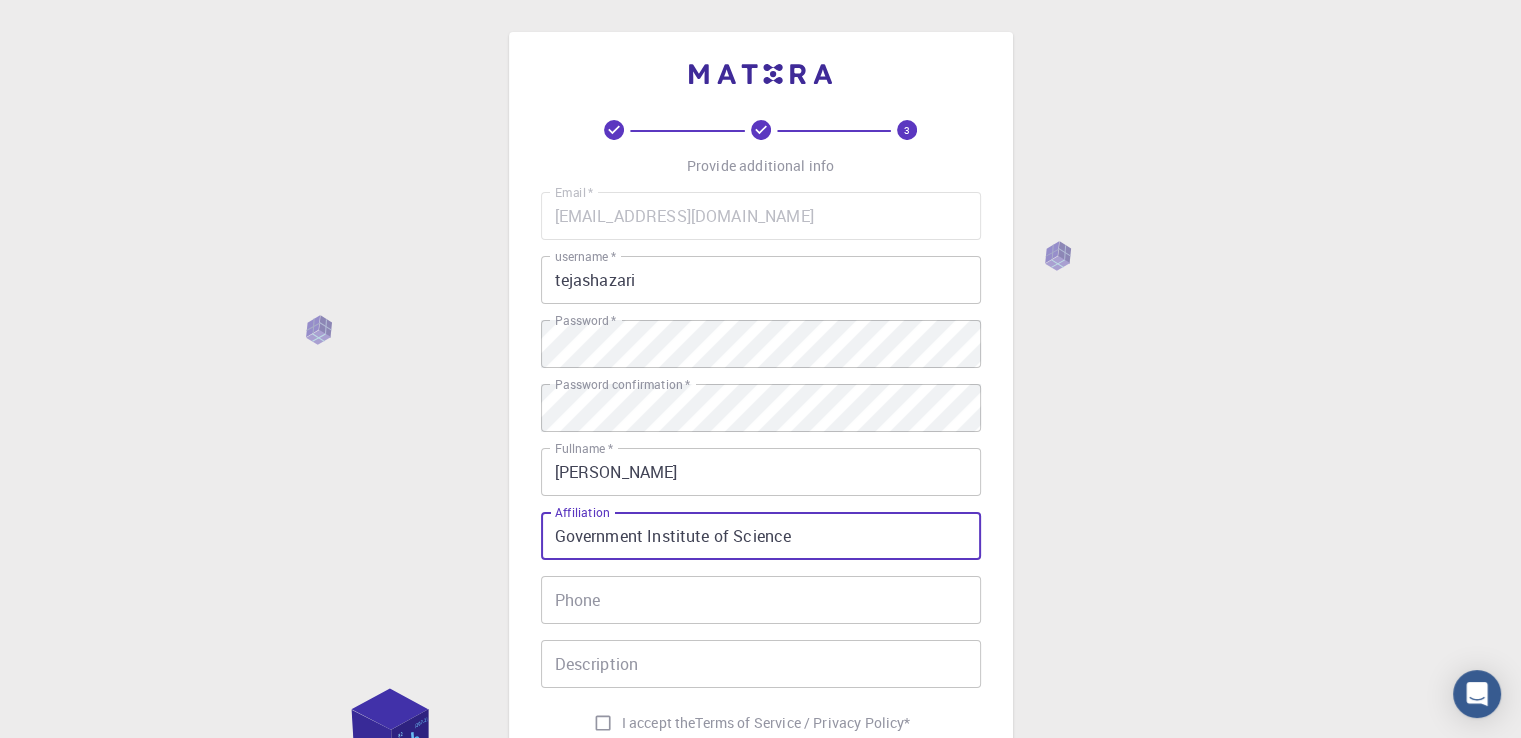 type on "Government Institute of Science" 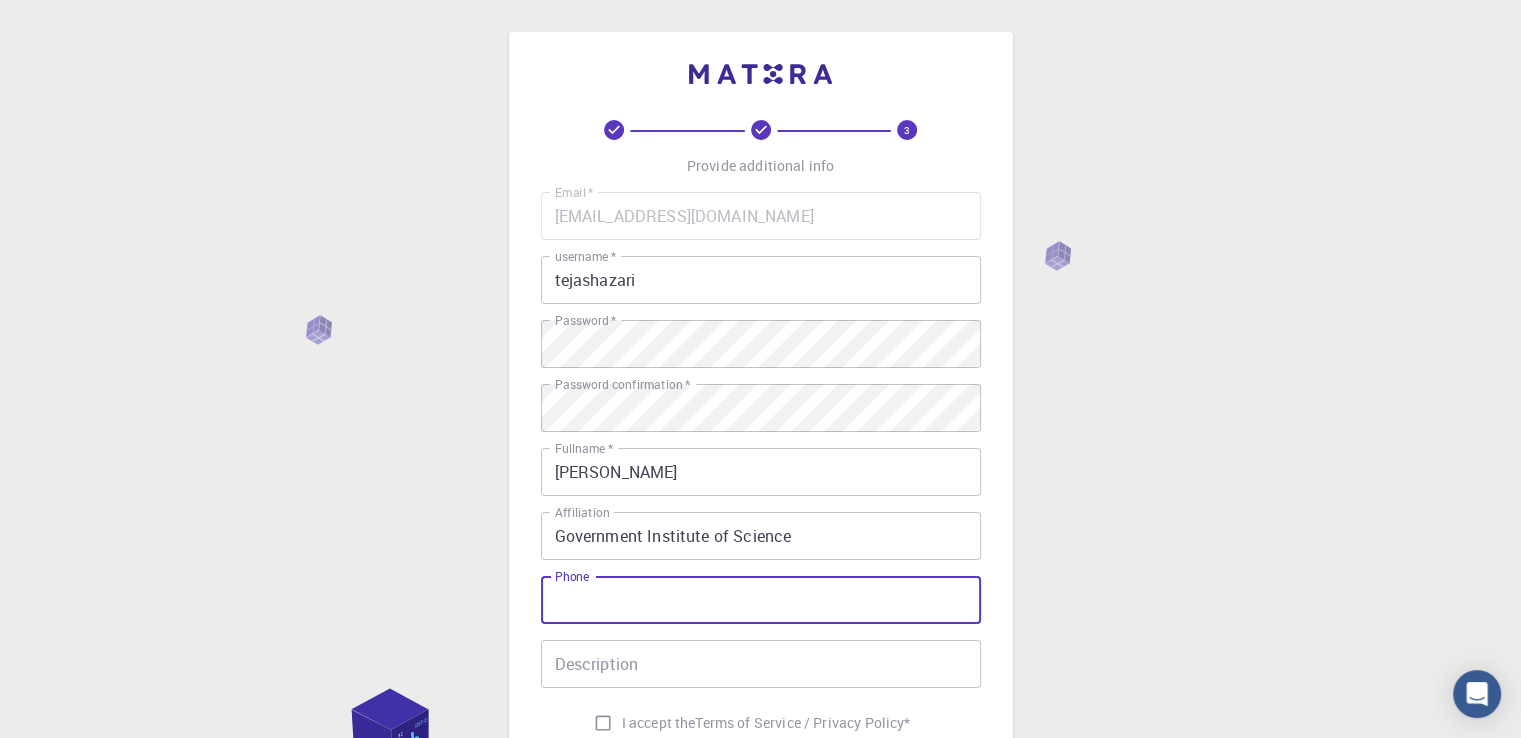 click on "Phone" at bounding box center (761, 600) 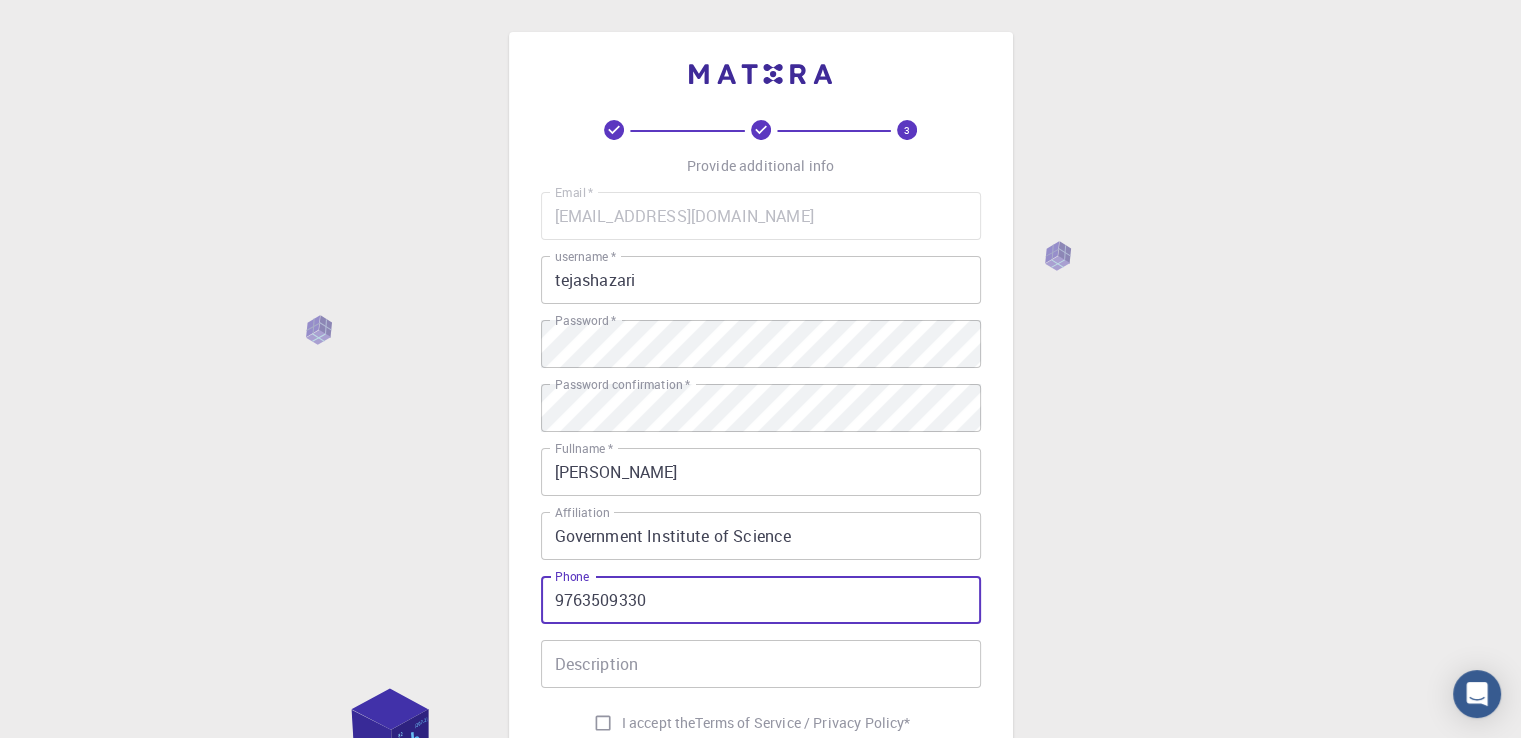 type on "9763509330" 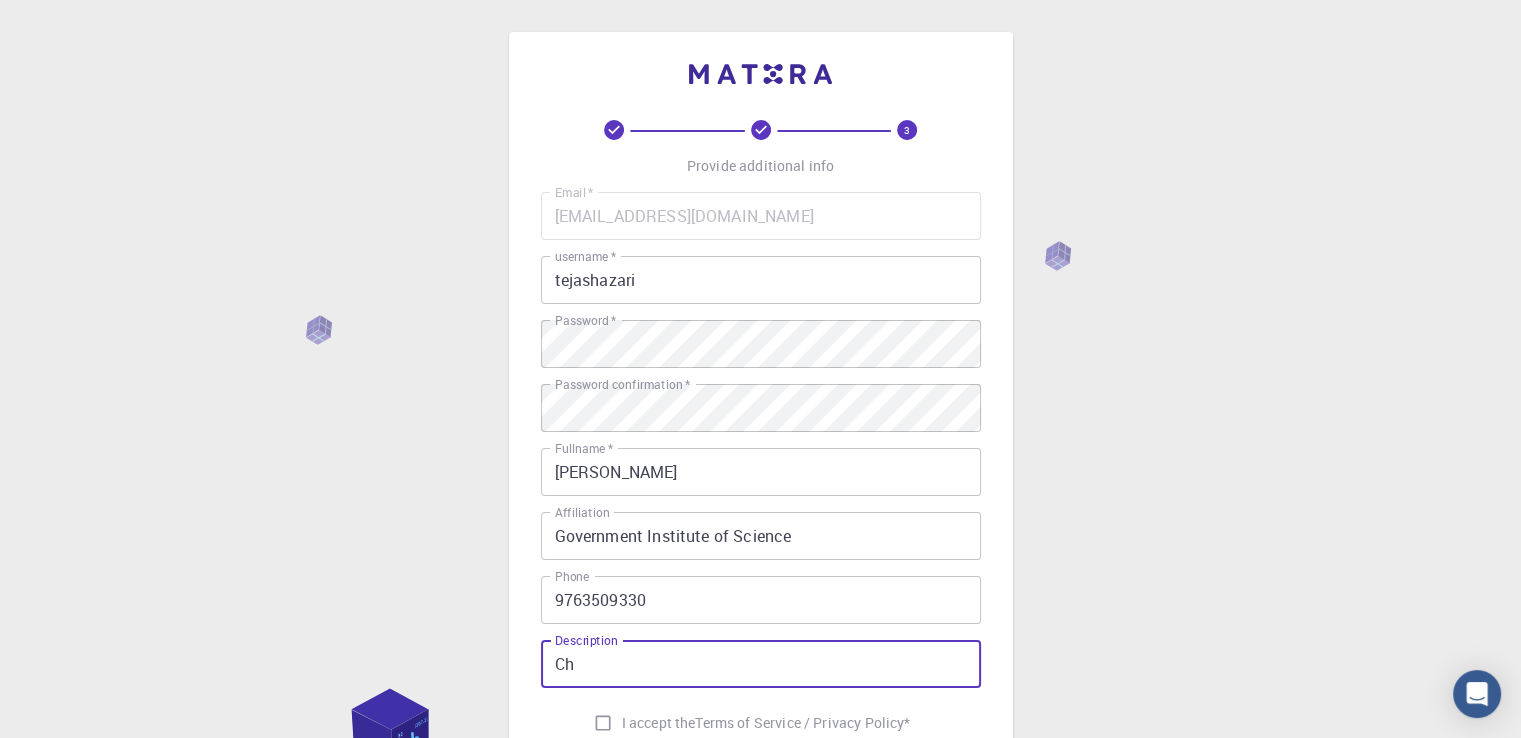 type on "C" 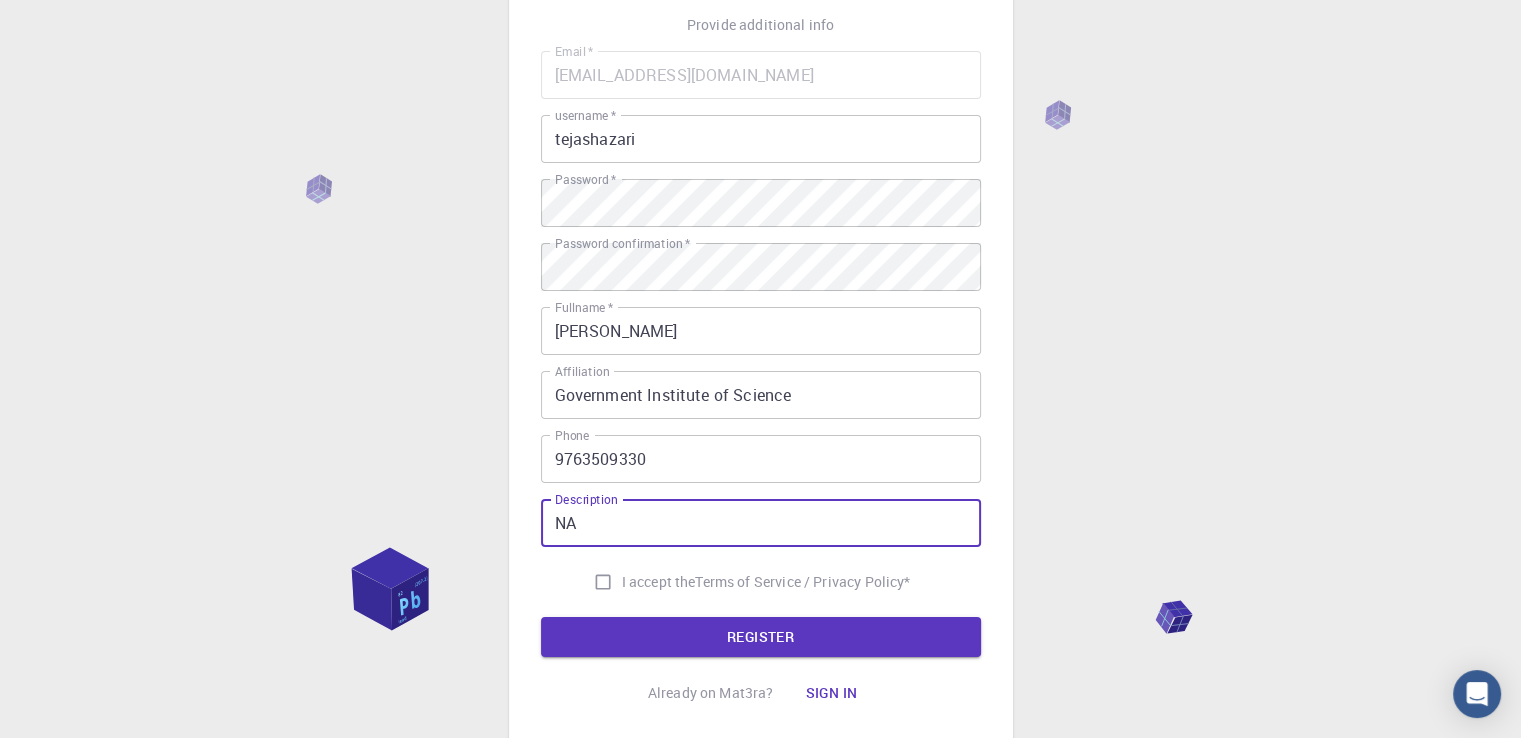 scroll, scrollTop: 254, scrollLeft: 0, axis: vertical 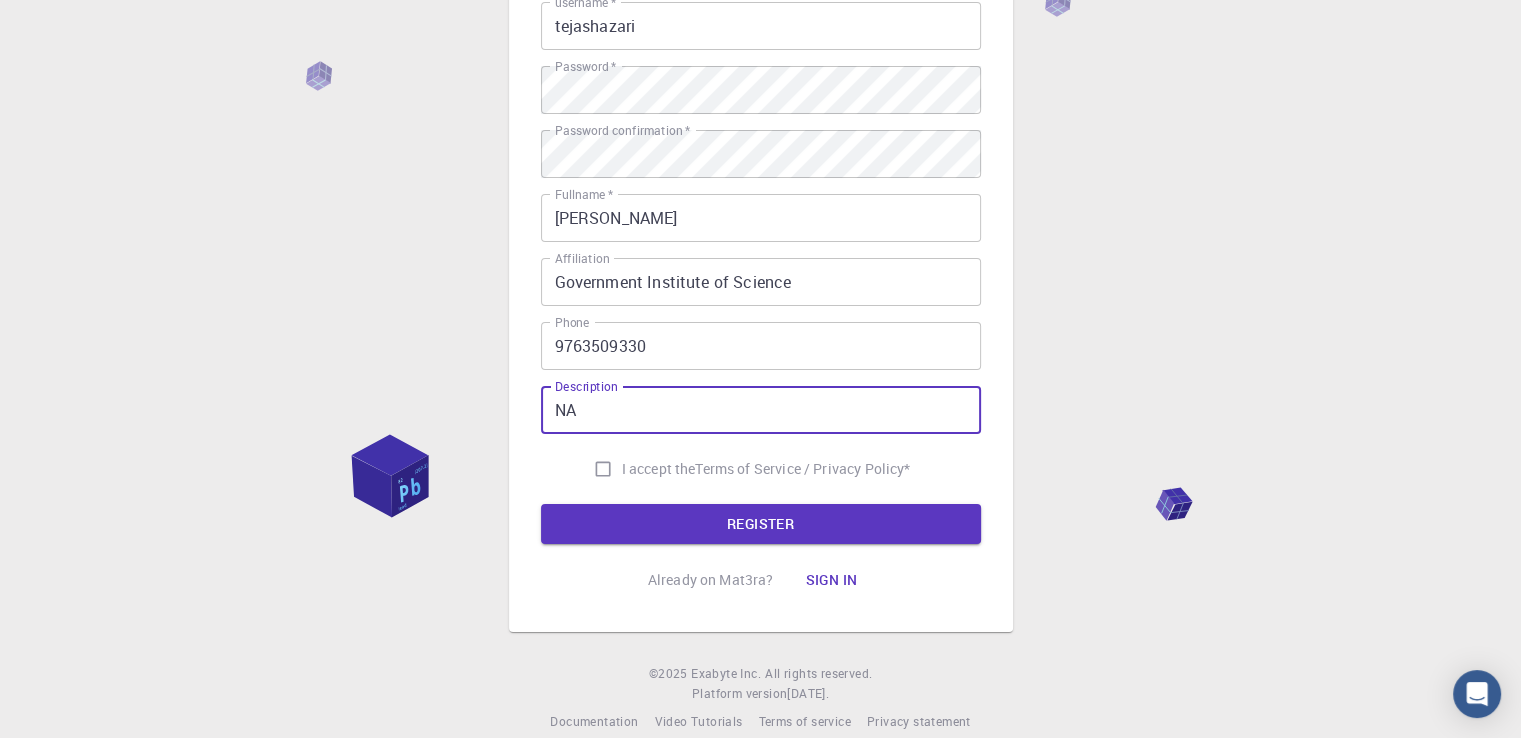 type on "NA" 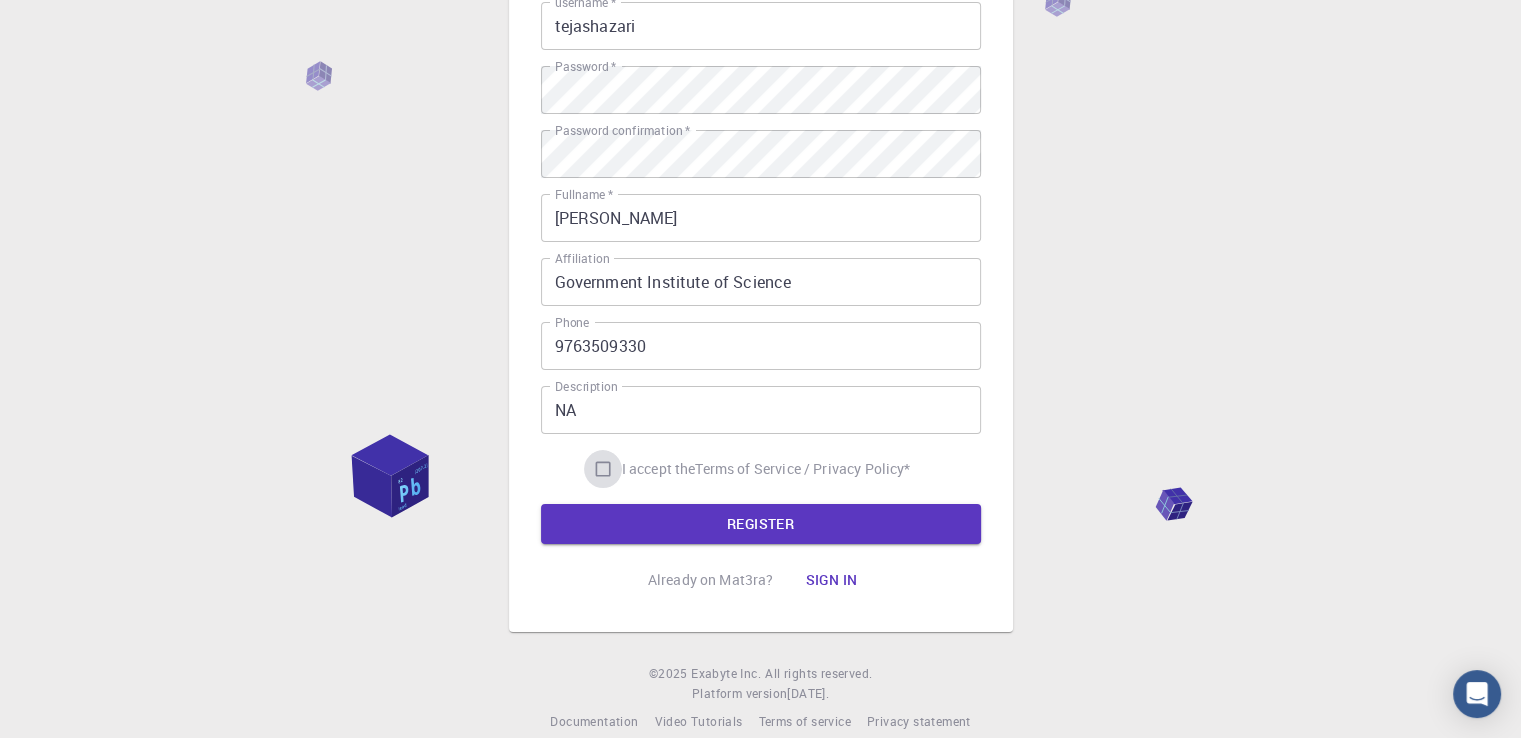 click on "I accept the  Terms of Service / Privacy Policy  *" at bounding box center [603, 469] 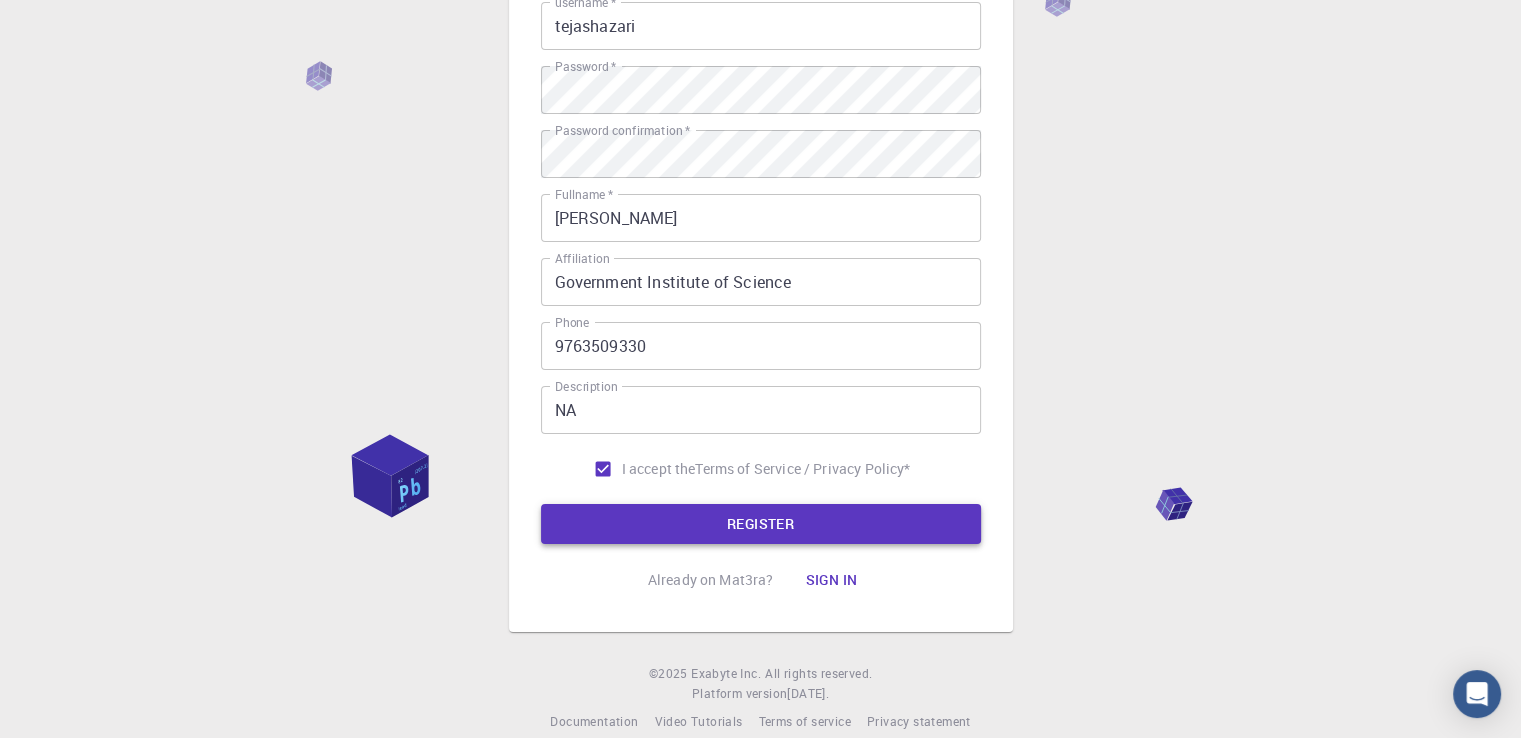 click on "REGISTER" at bounding box center [761, 524] 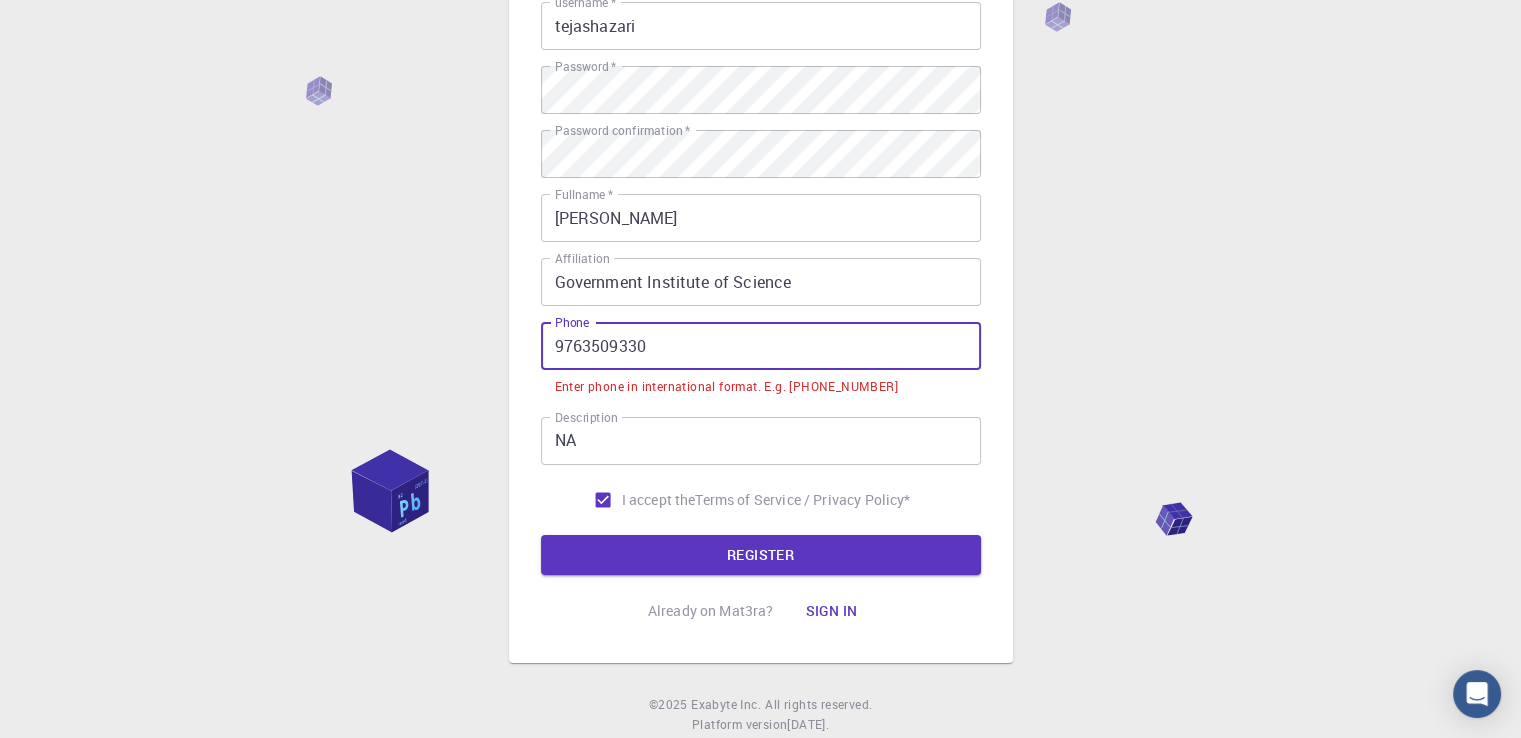 click on "9763509330" at bounding box center (761, 346) 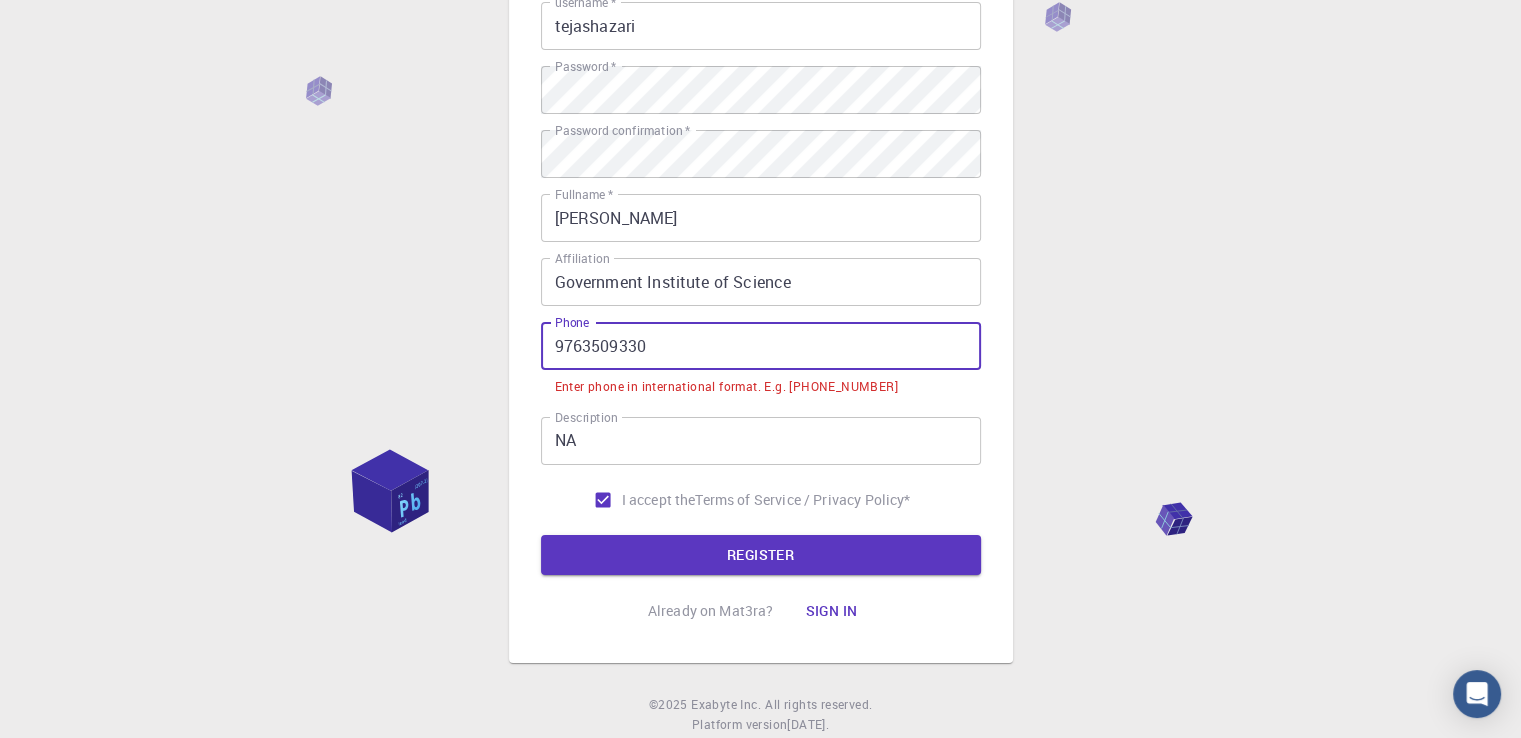 click on "9763509330" at bounding box center [761, 346] 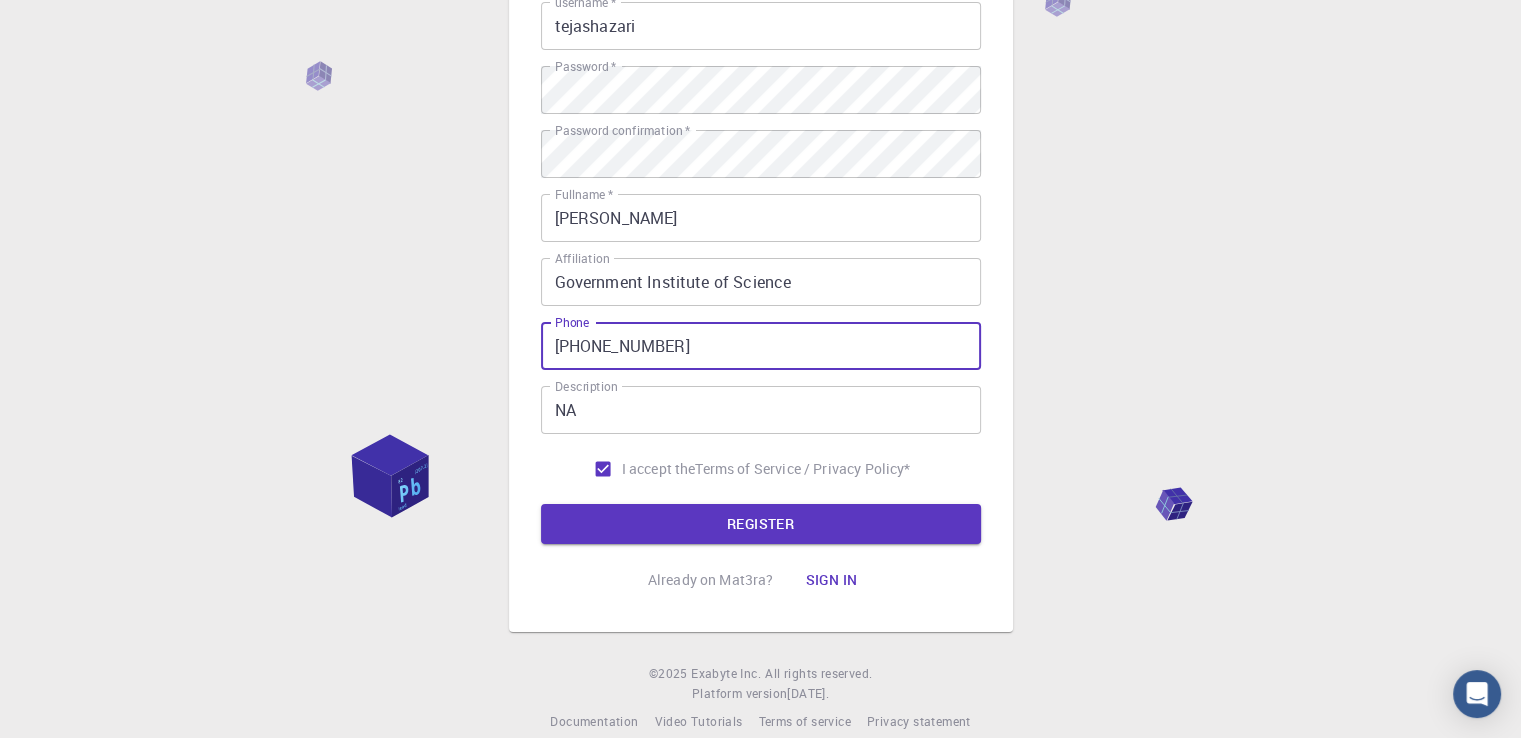 scroll, scrollTop: 0, scrollLeft: 0, axis: both 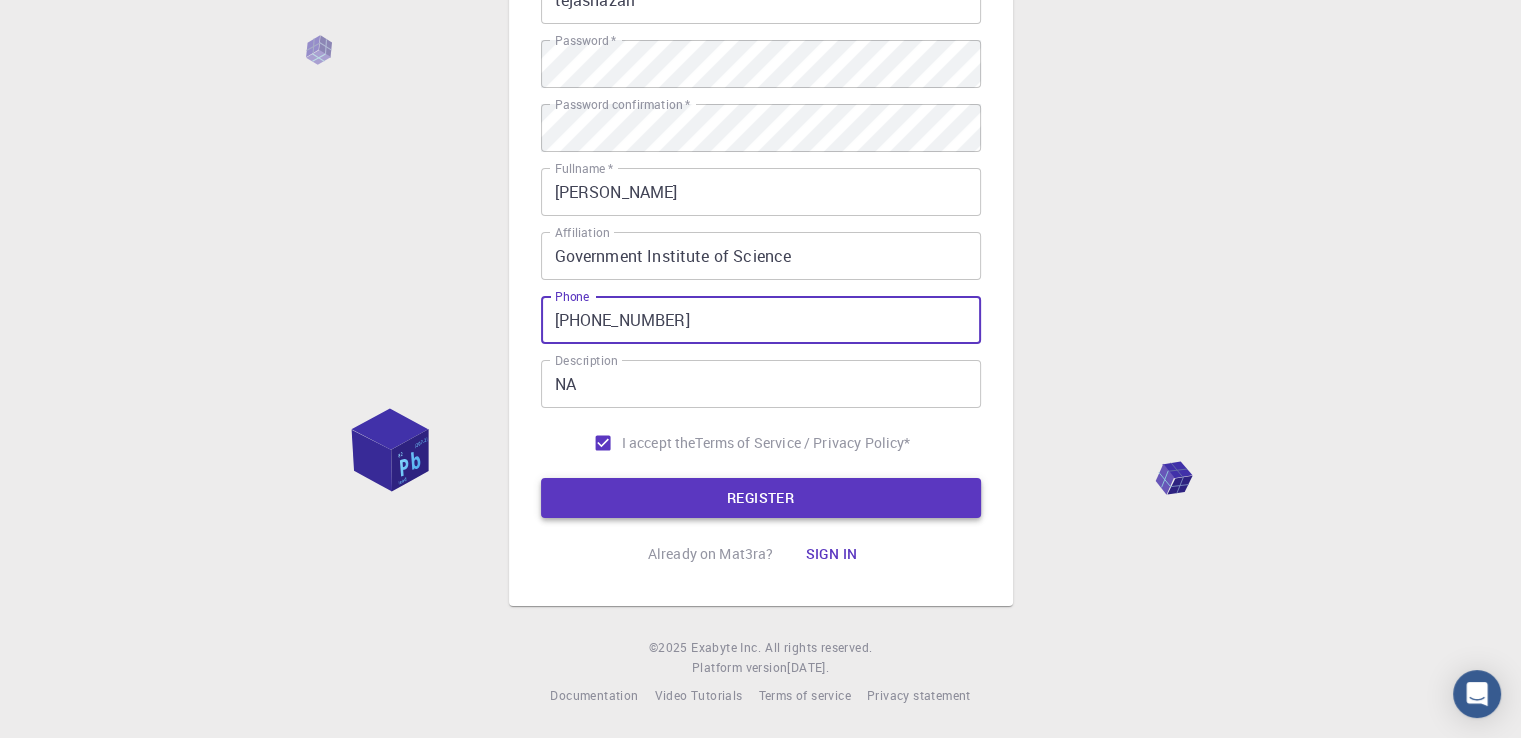 type on "+9763509330" 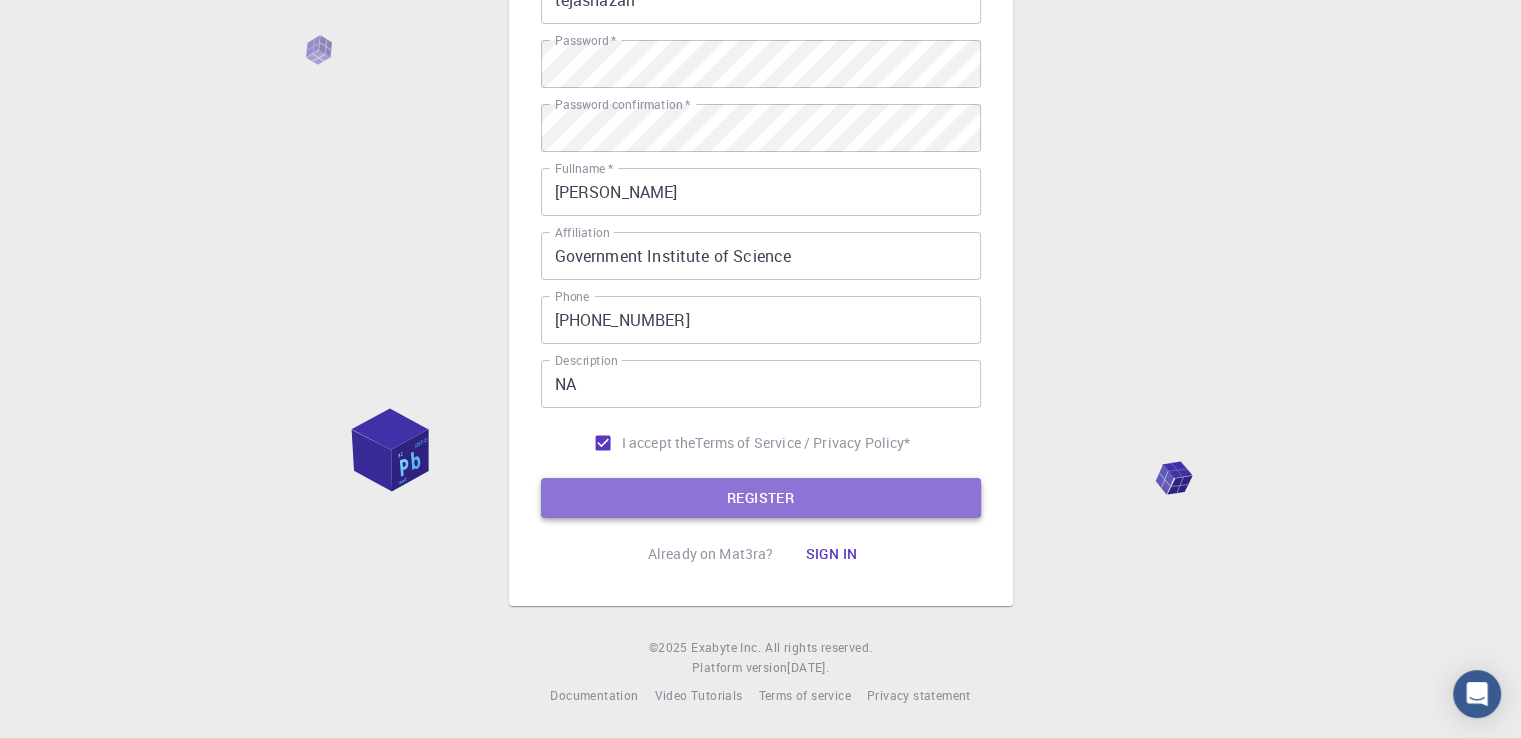 click on "REGISTER" at bounding box center [761, 498] 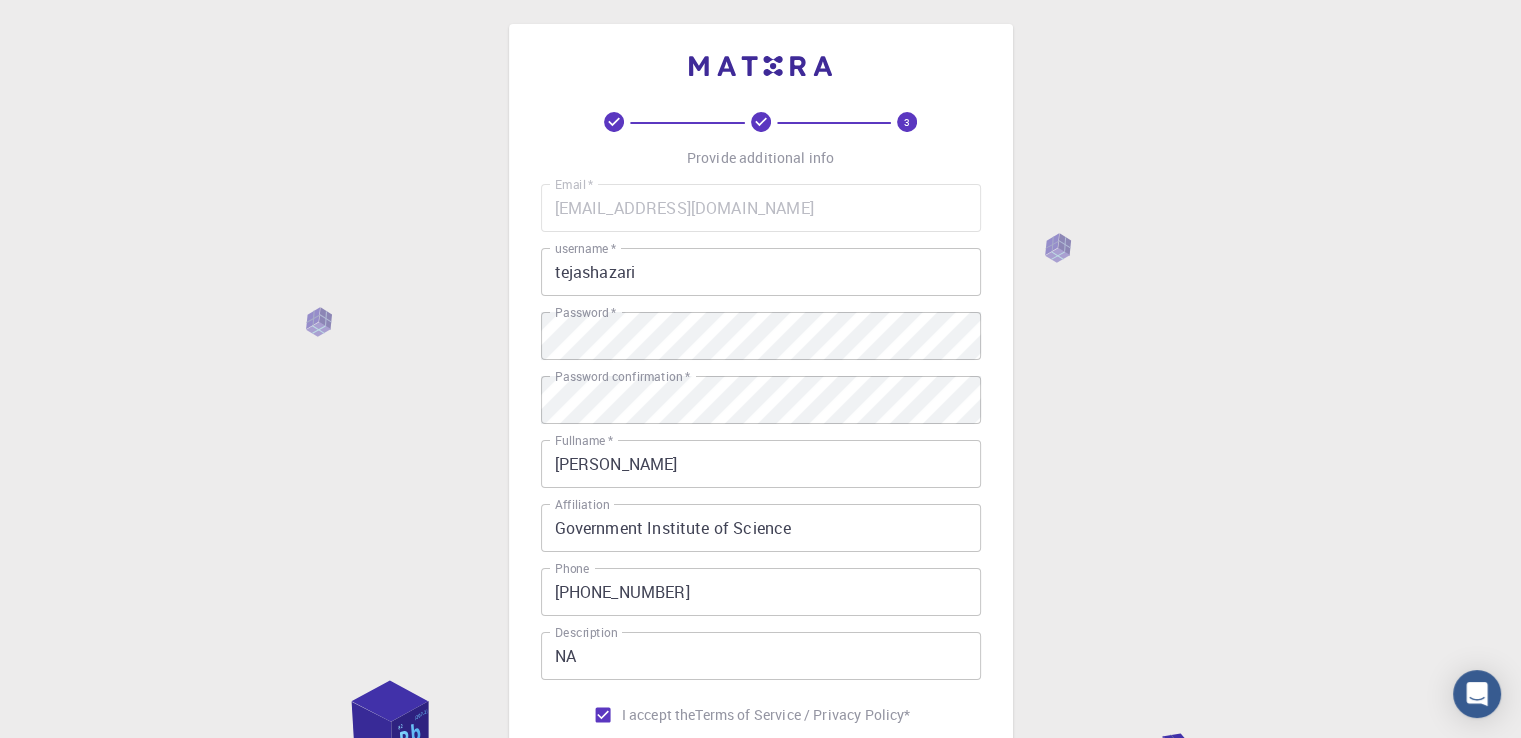 scroll, scrollTop: 0, scrollLeft: 0, axis: both 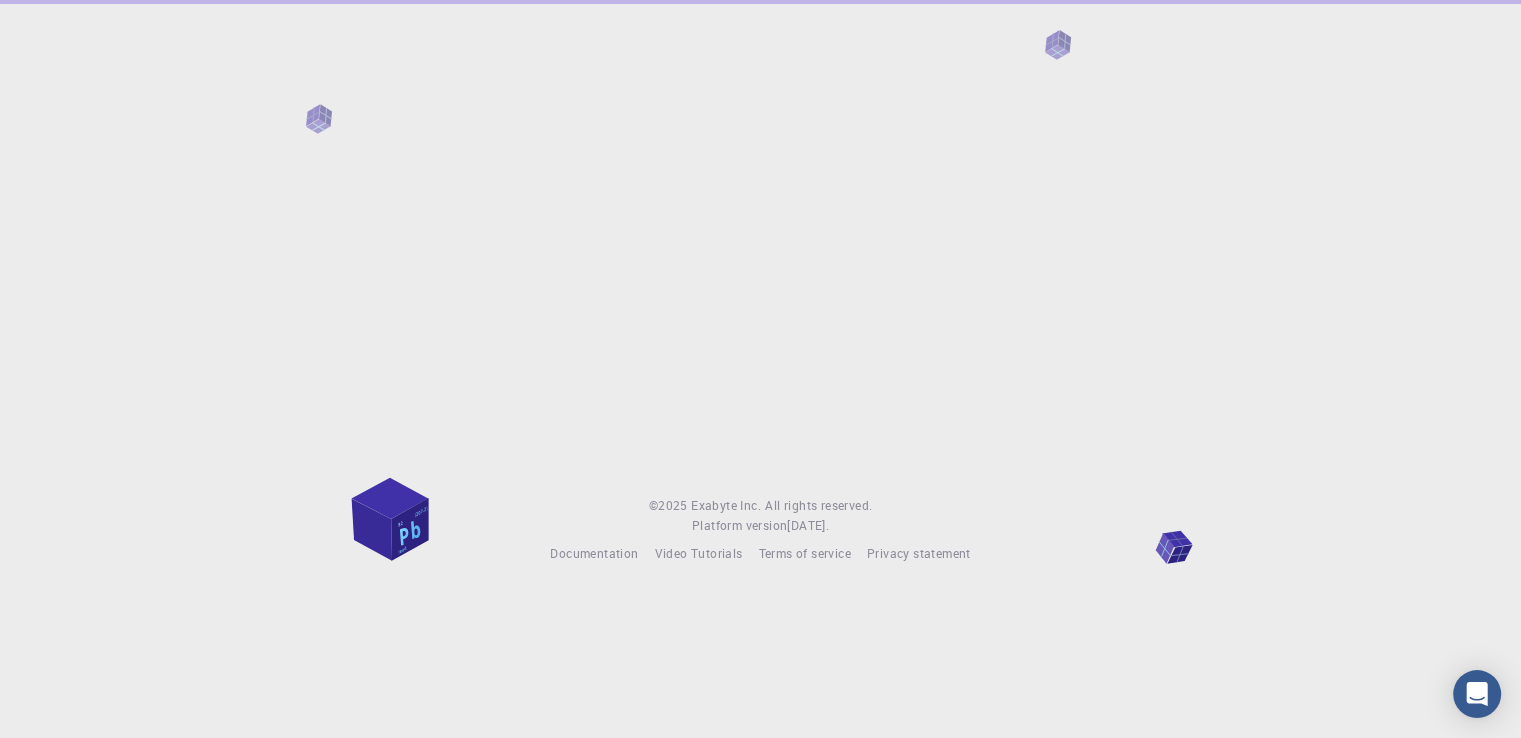 click at bounding box center (760, 232) 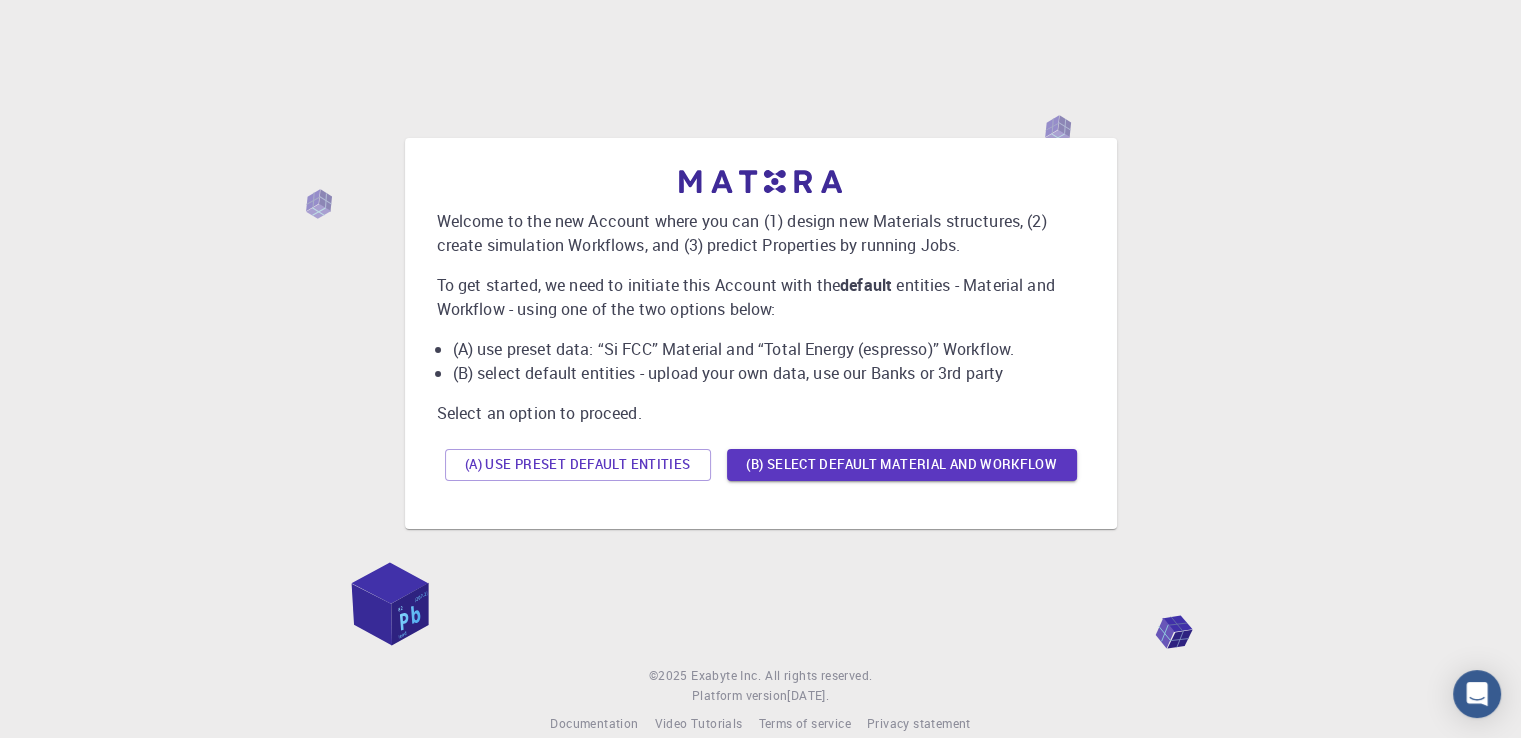 scroll, scrollTop: 0, scrollLeft: 0, axis: both 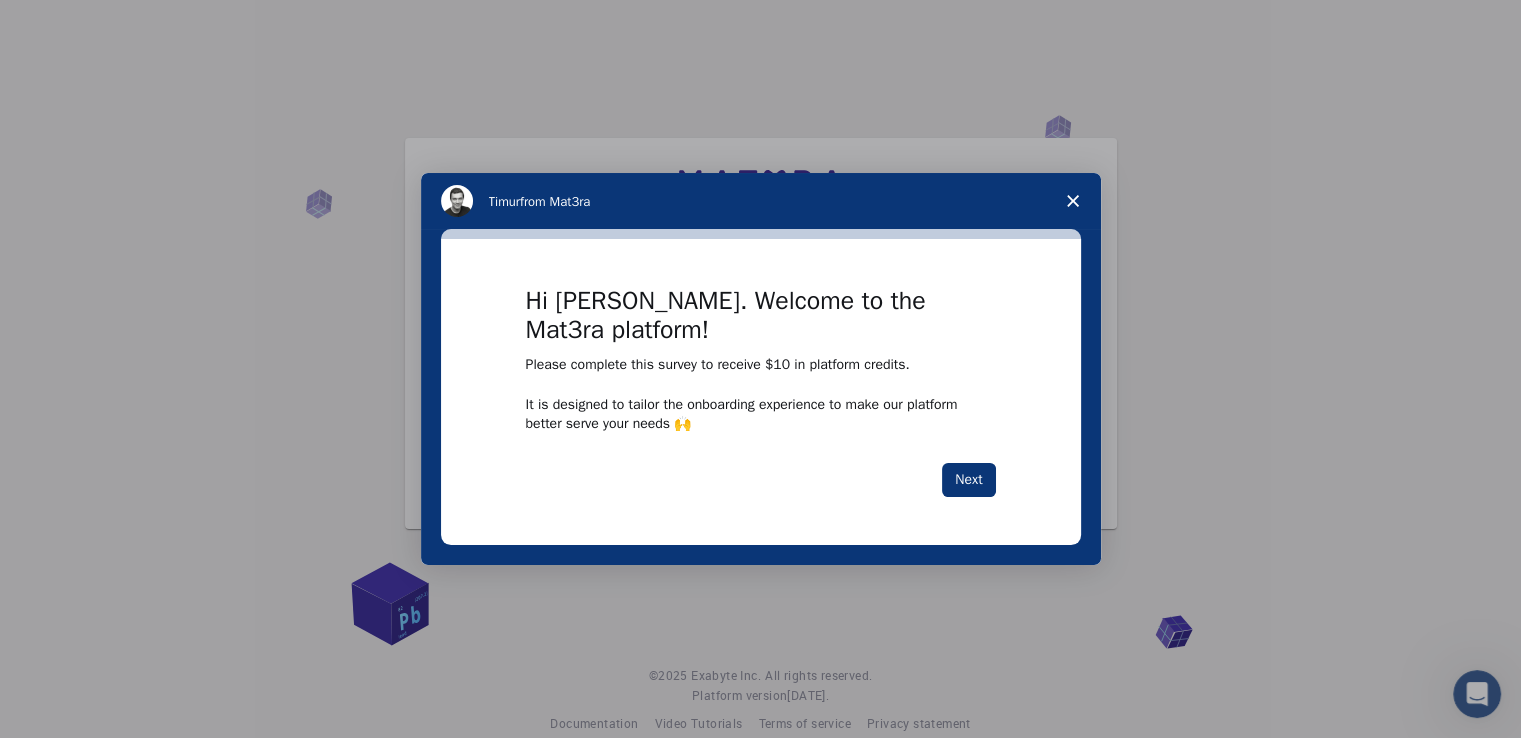 click 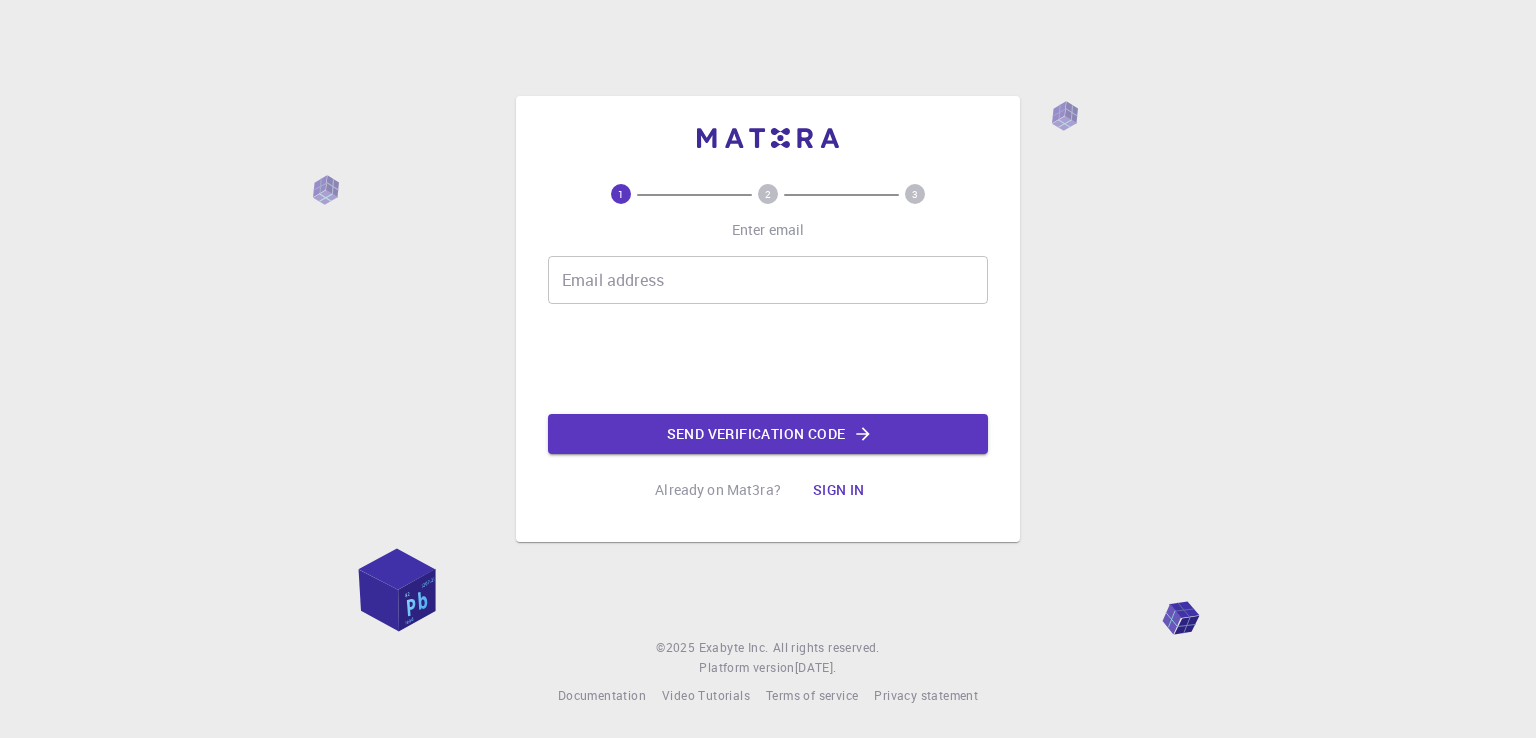 scroll, scrollTop: 0, scrollLeft: 0, axis: both 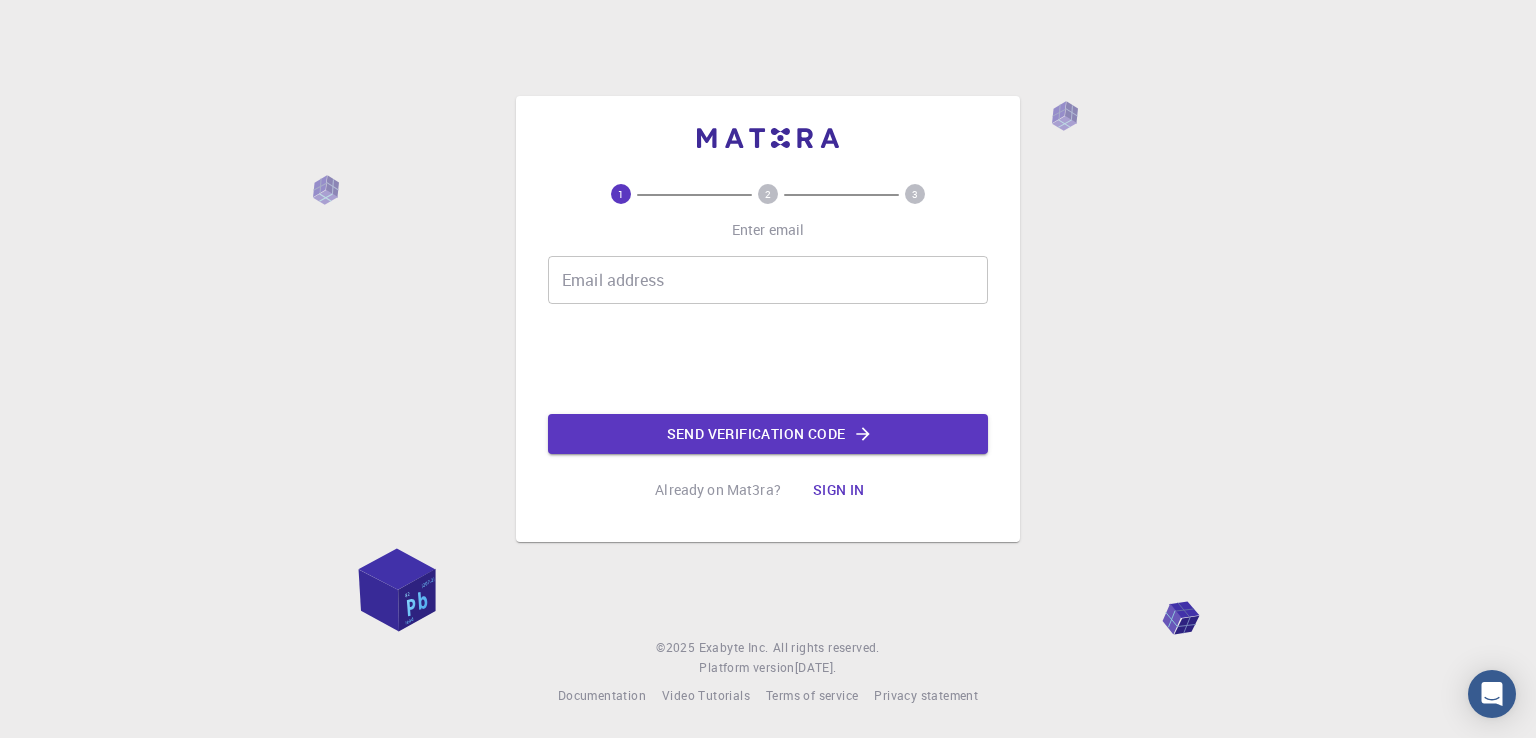 click on "Email address" at bounding box center (768, 280) 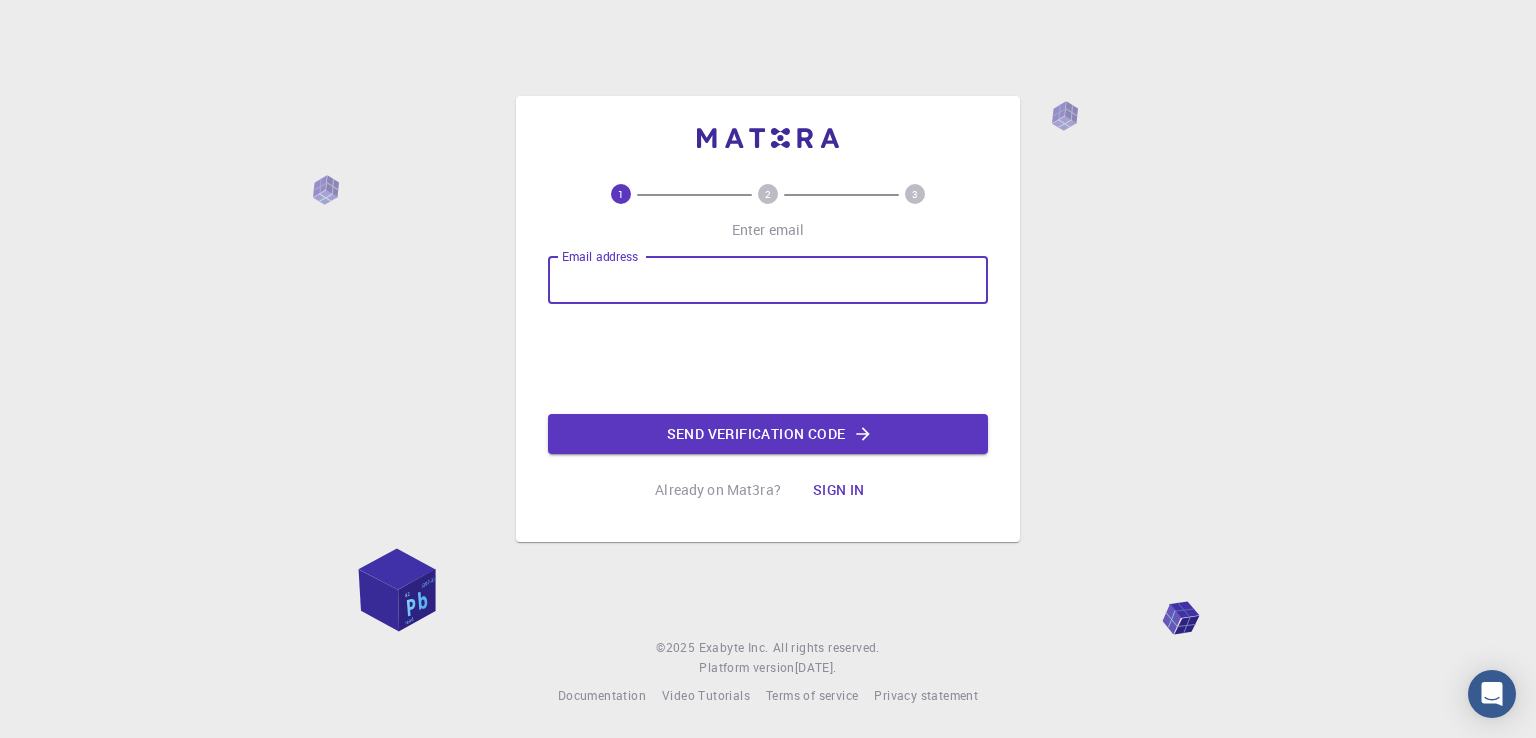 click on "Sign in" at bounding box center (839, 490) 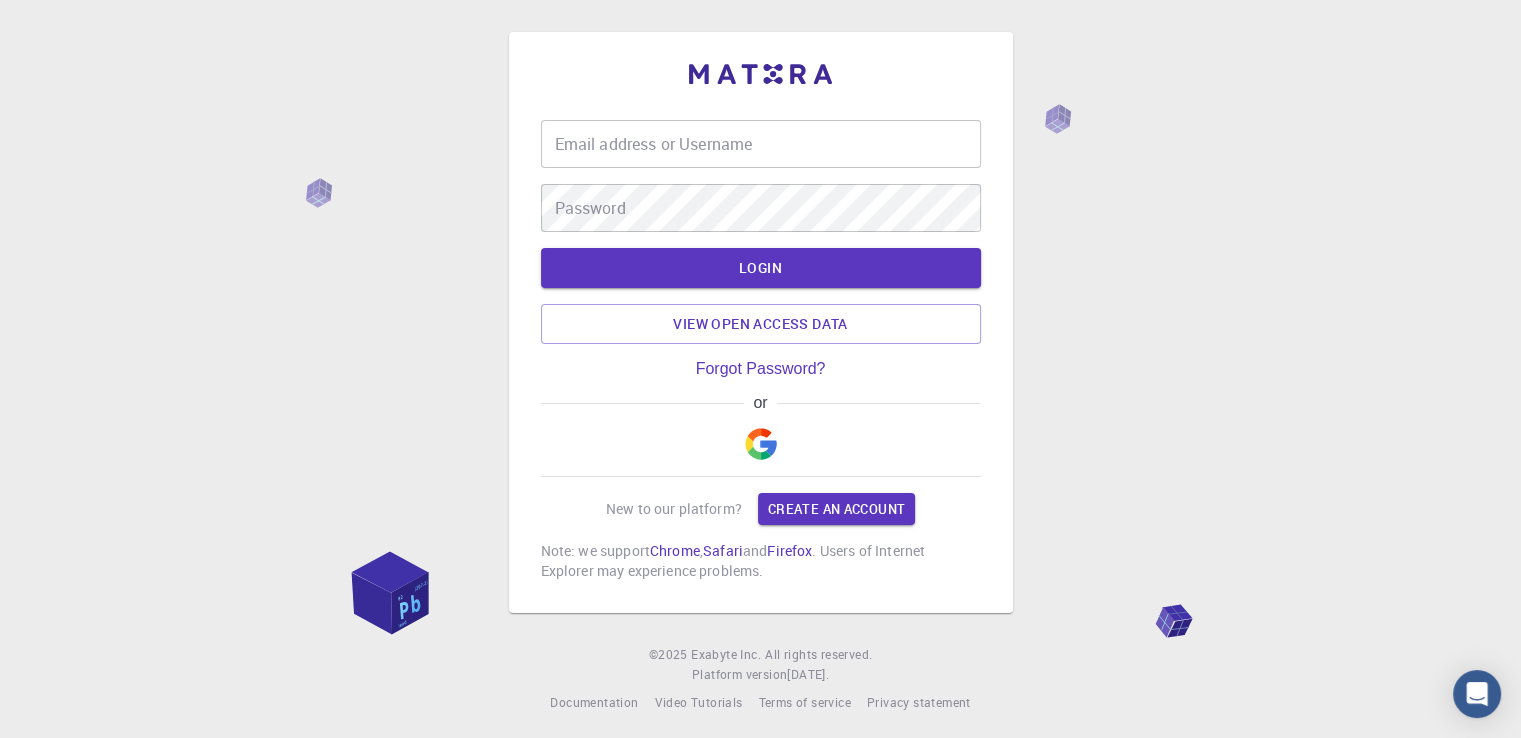 type on "[EMAIL_ADDRESS][DOMAIN_NAME]" 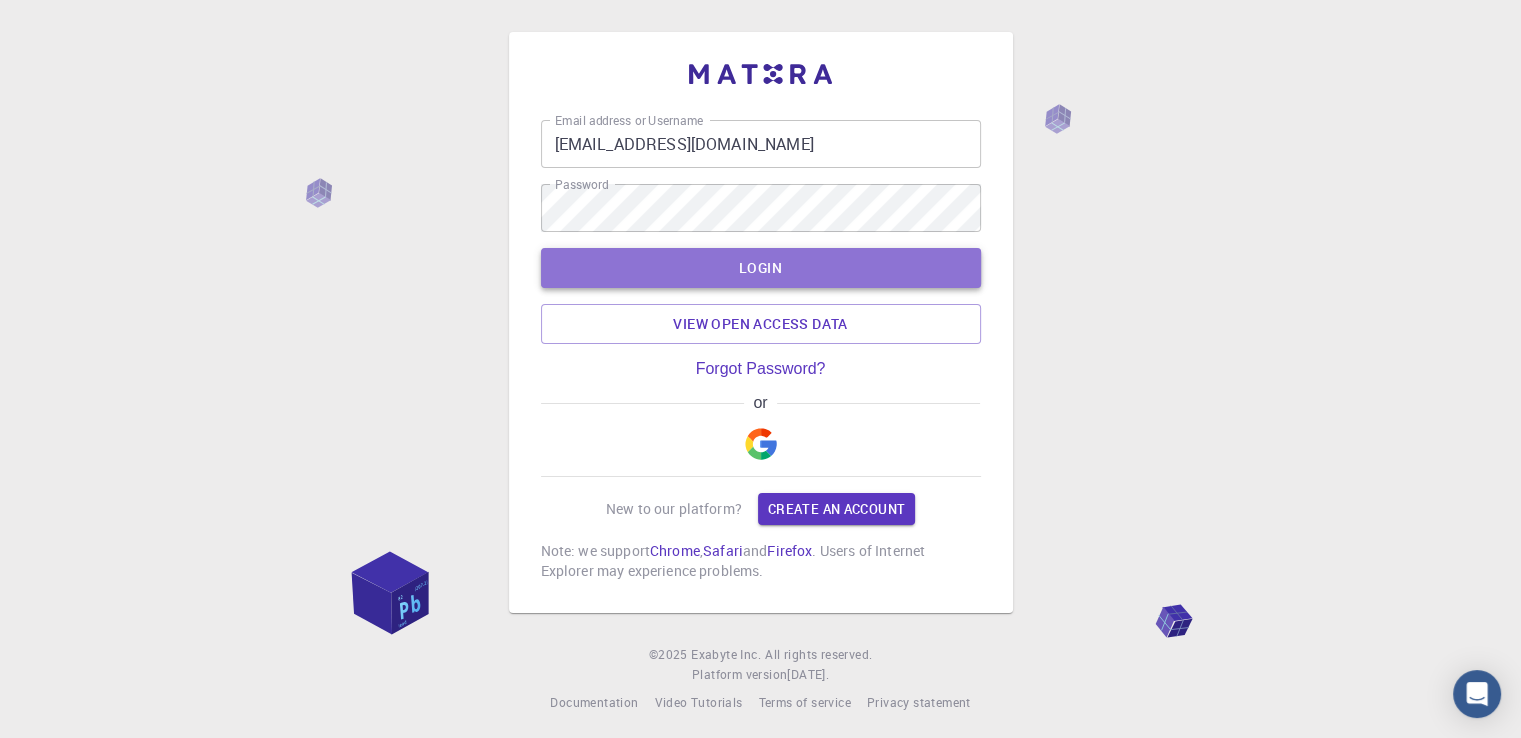 click on "LOGIN" at bounding box center [761, 268] 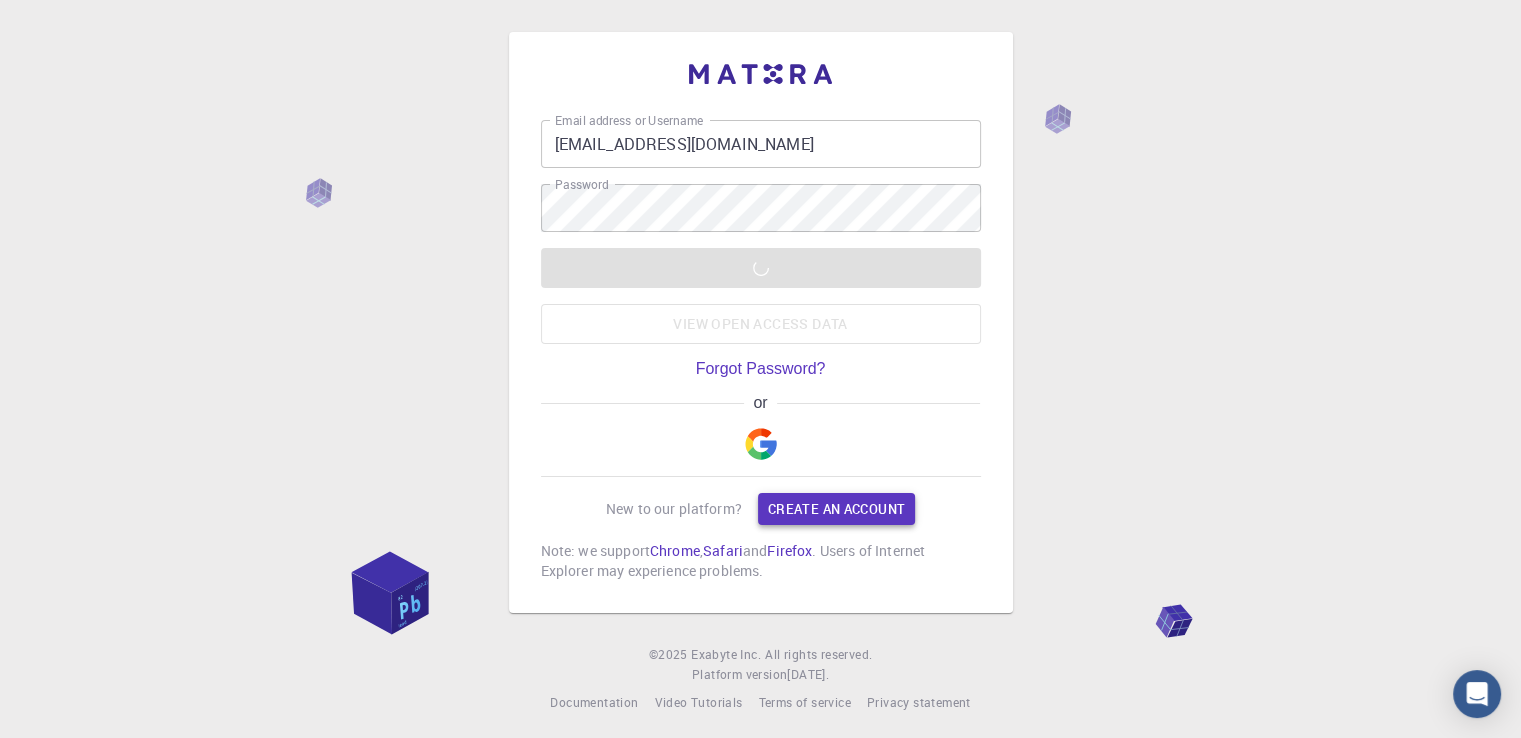 click on "Create an account" at bounding box center (836, 509) 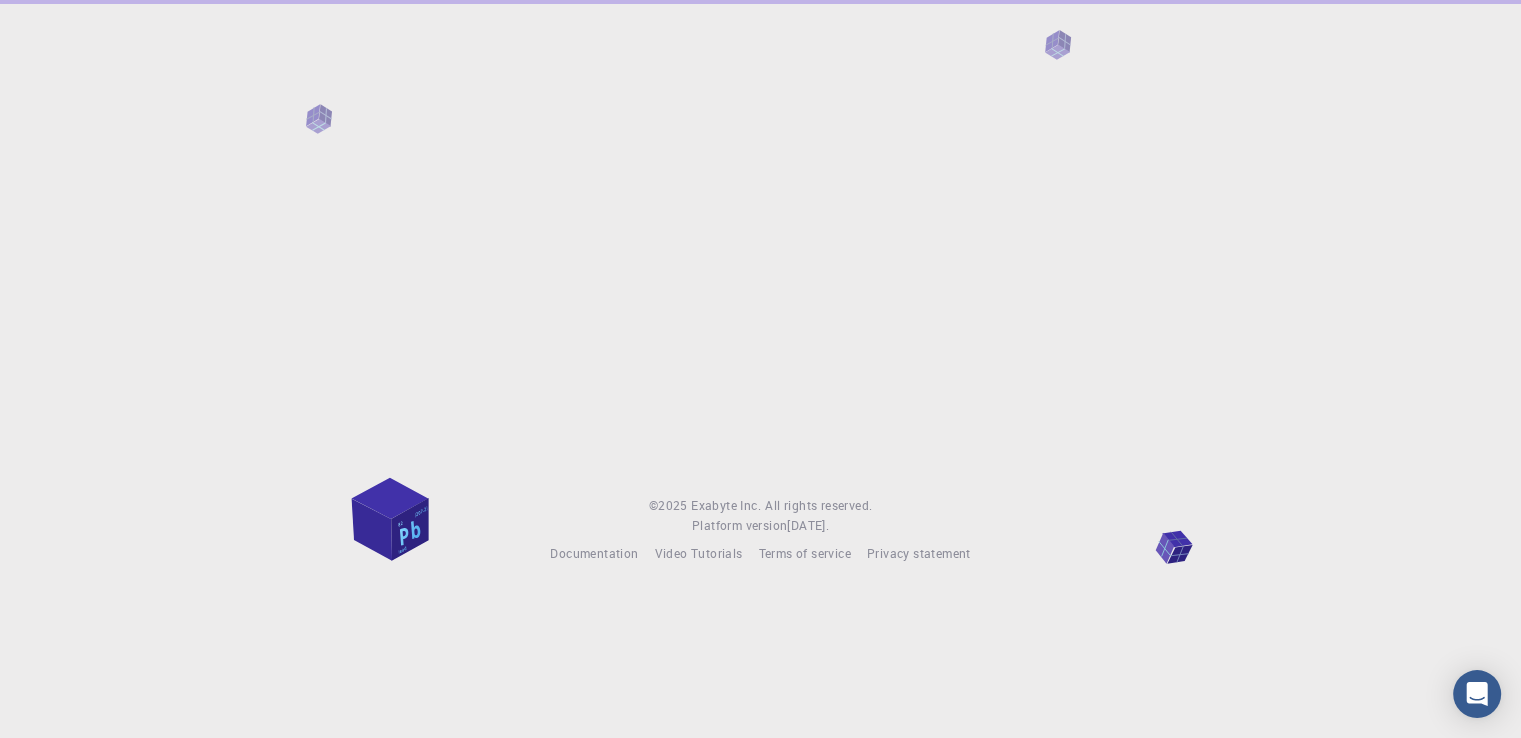 scroll, scrollTop: 0, scrollLeft: 0, axis: both 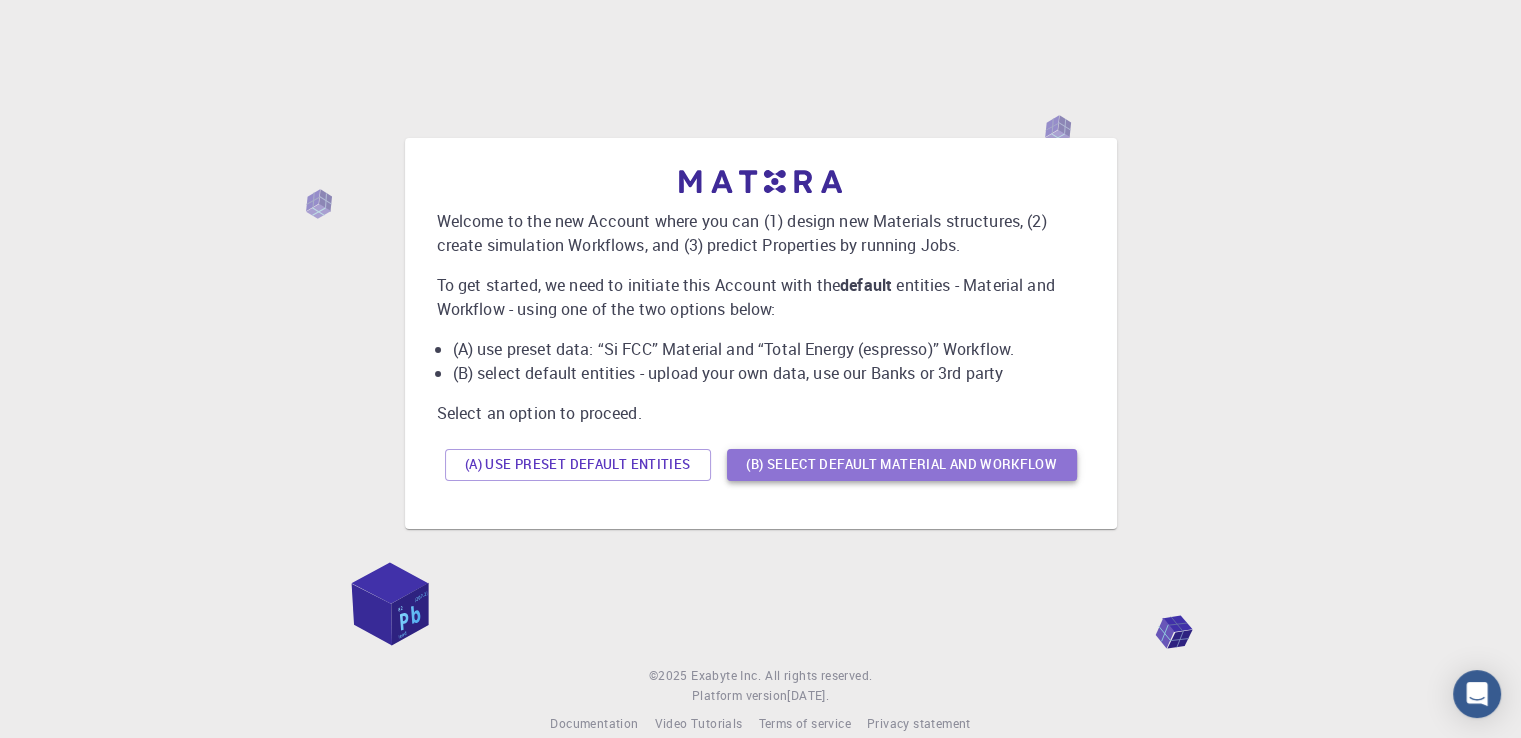 click on "(B) Select default material and workflow" at bounding box center (902, 465) 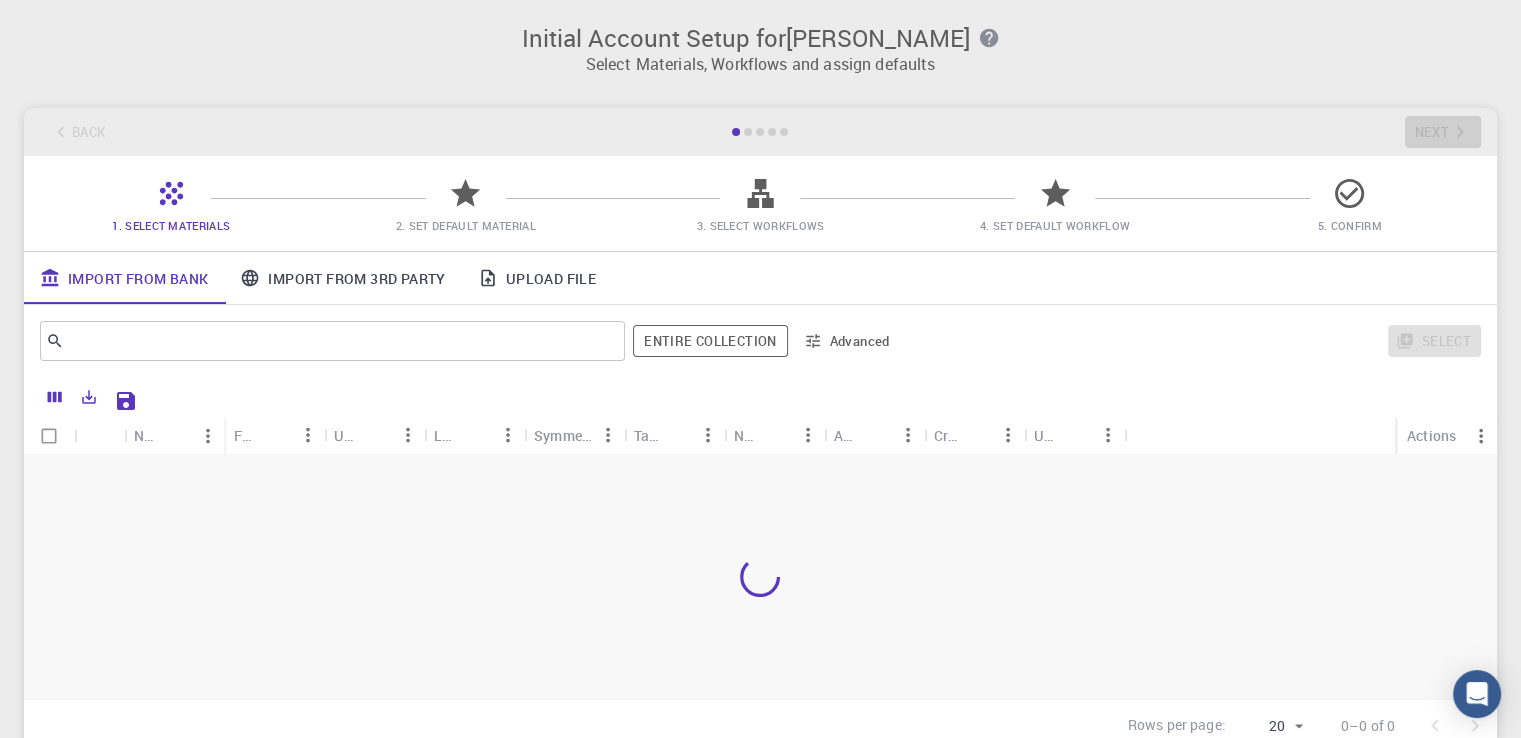 click at bounding box center [760, 577] 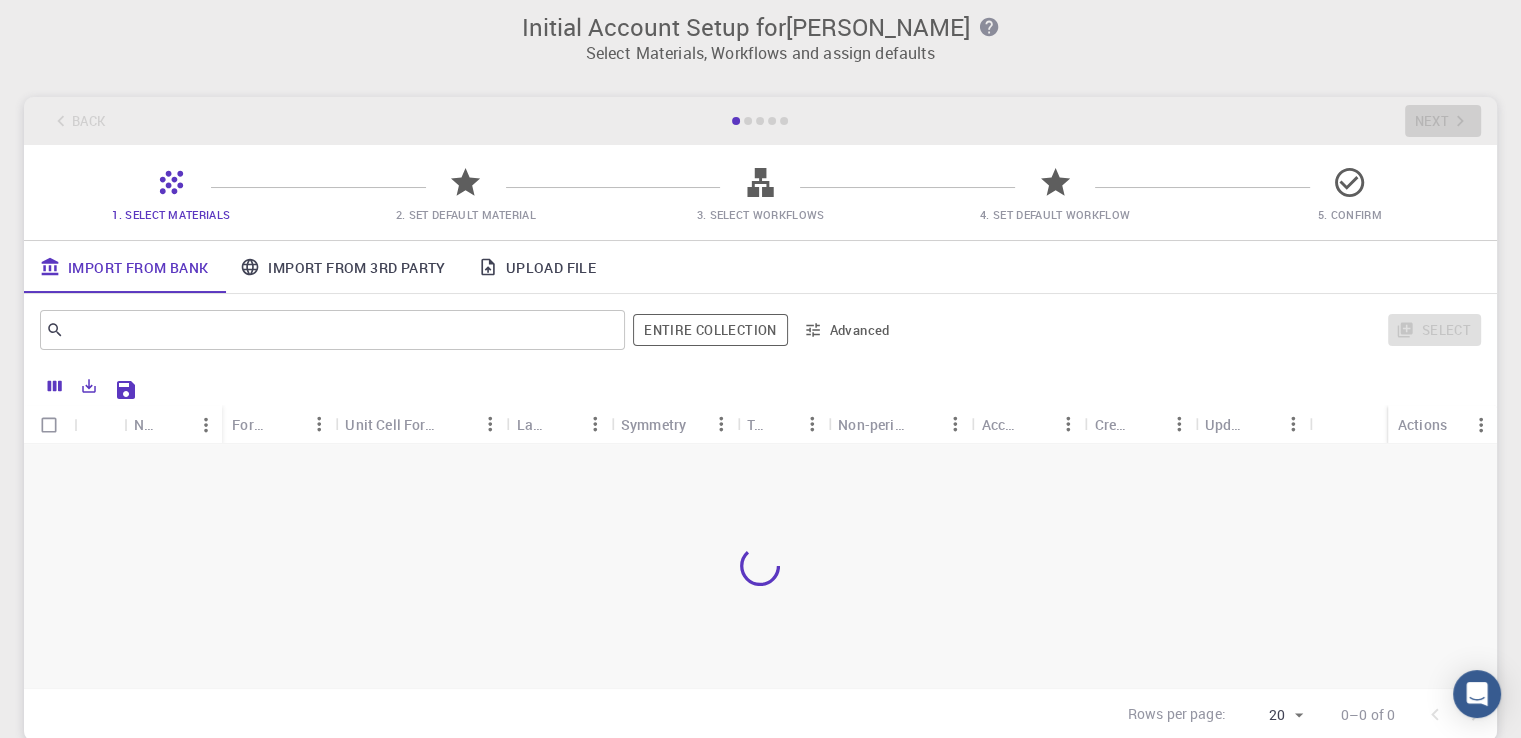 scroll, scrollTop: 4, scrollLeft: 0, axis: vertical 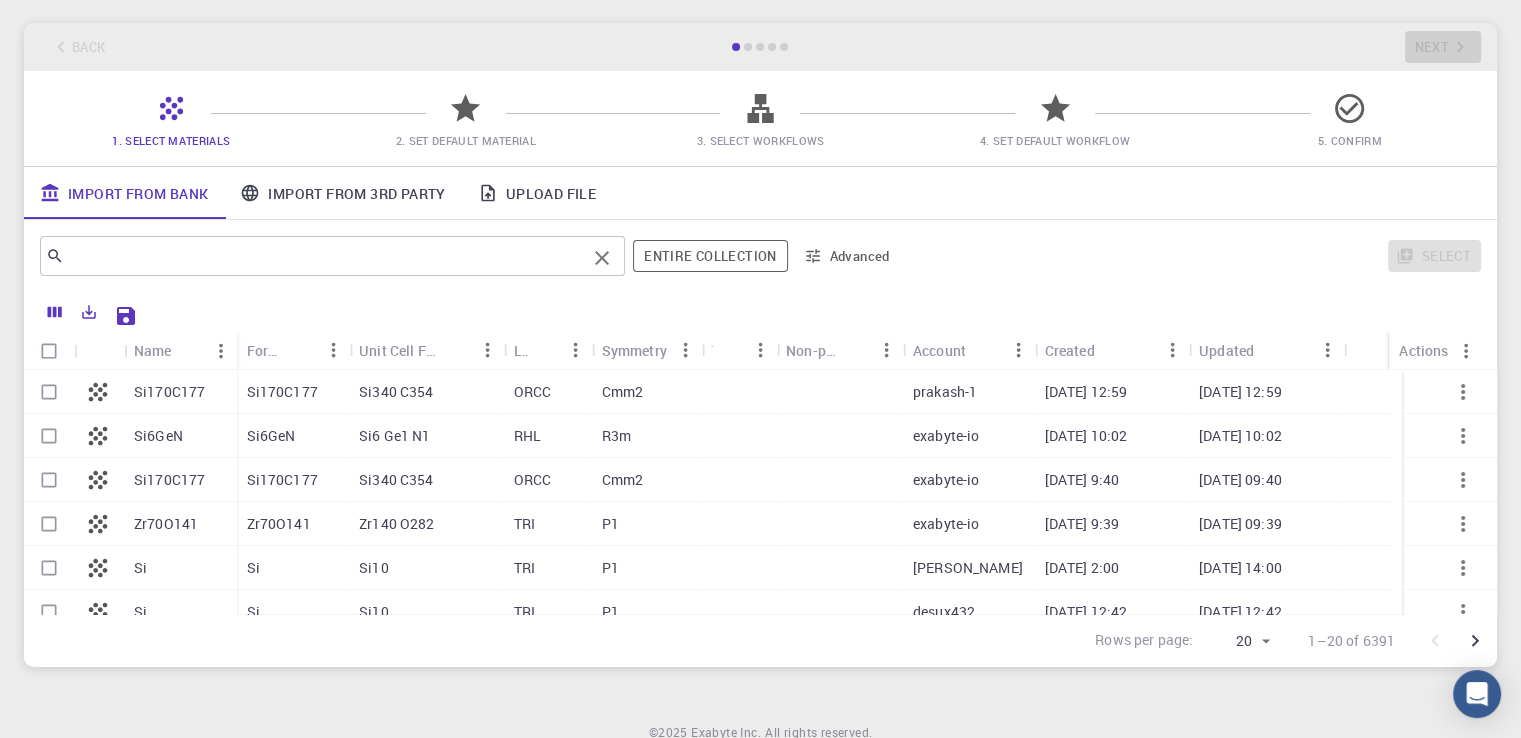 click at bounding box center [325, 256] 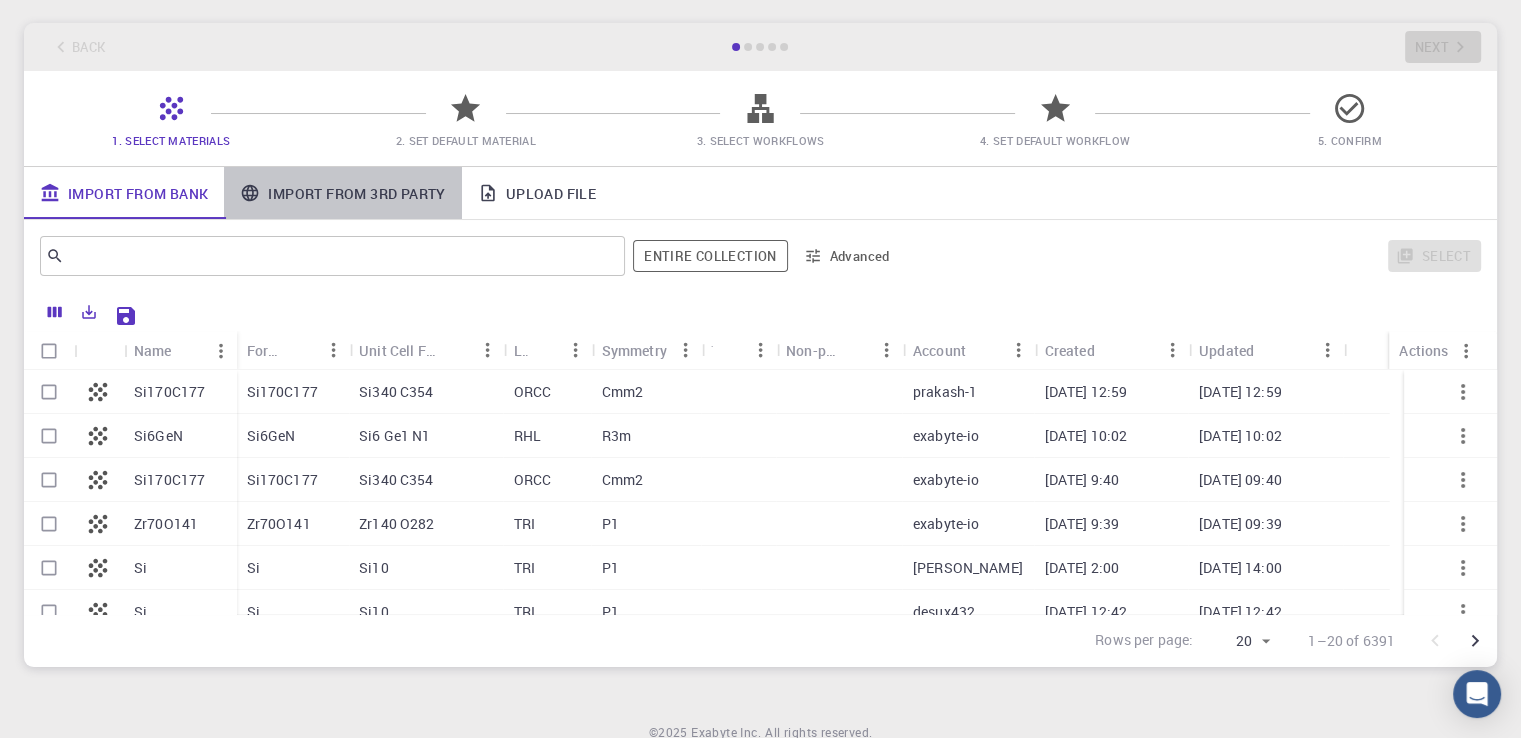 click on "Import From 3rd Party" at bounding box center [342, 193] 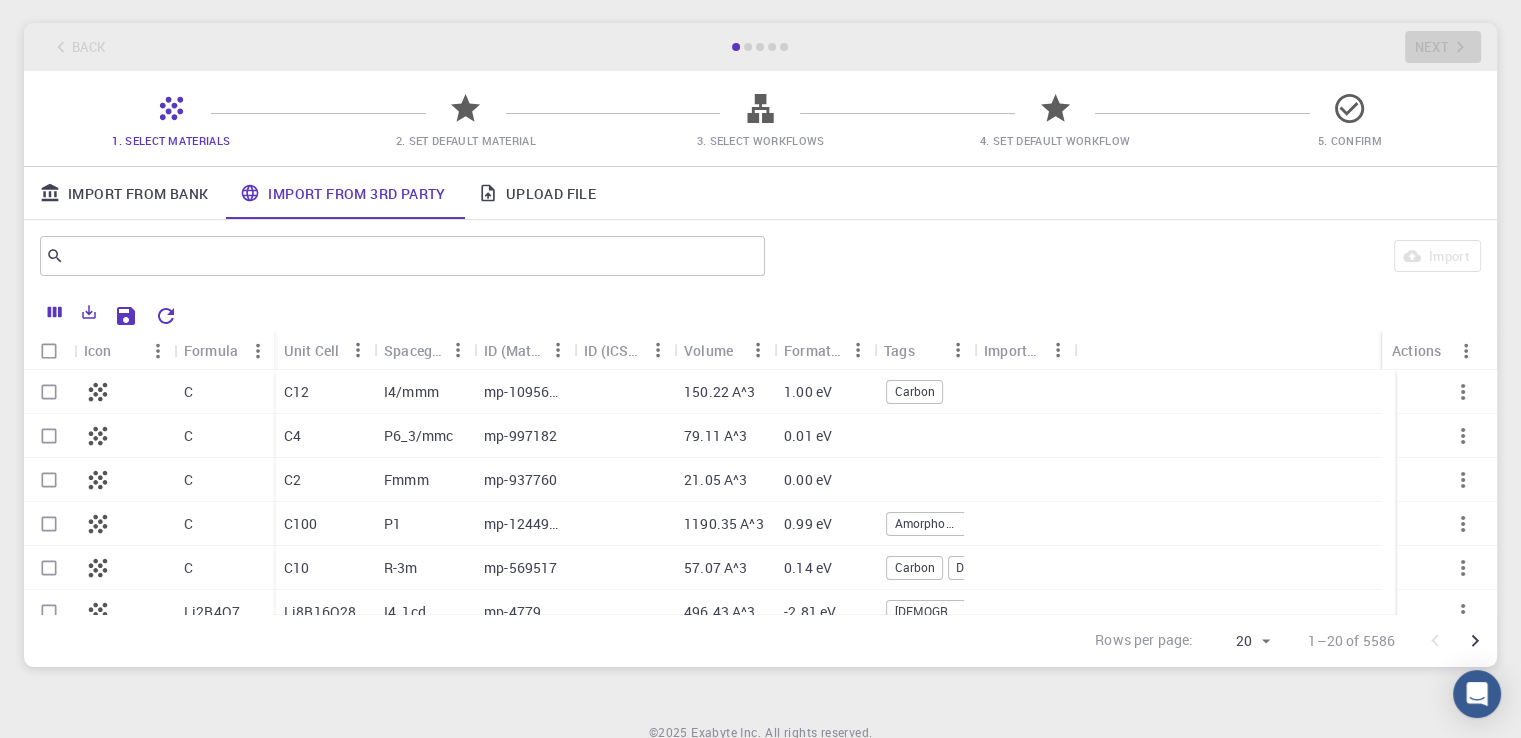 click on "Import From Bank" at bounding box center (124, 193) 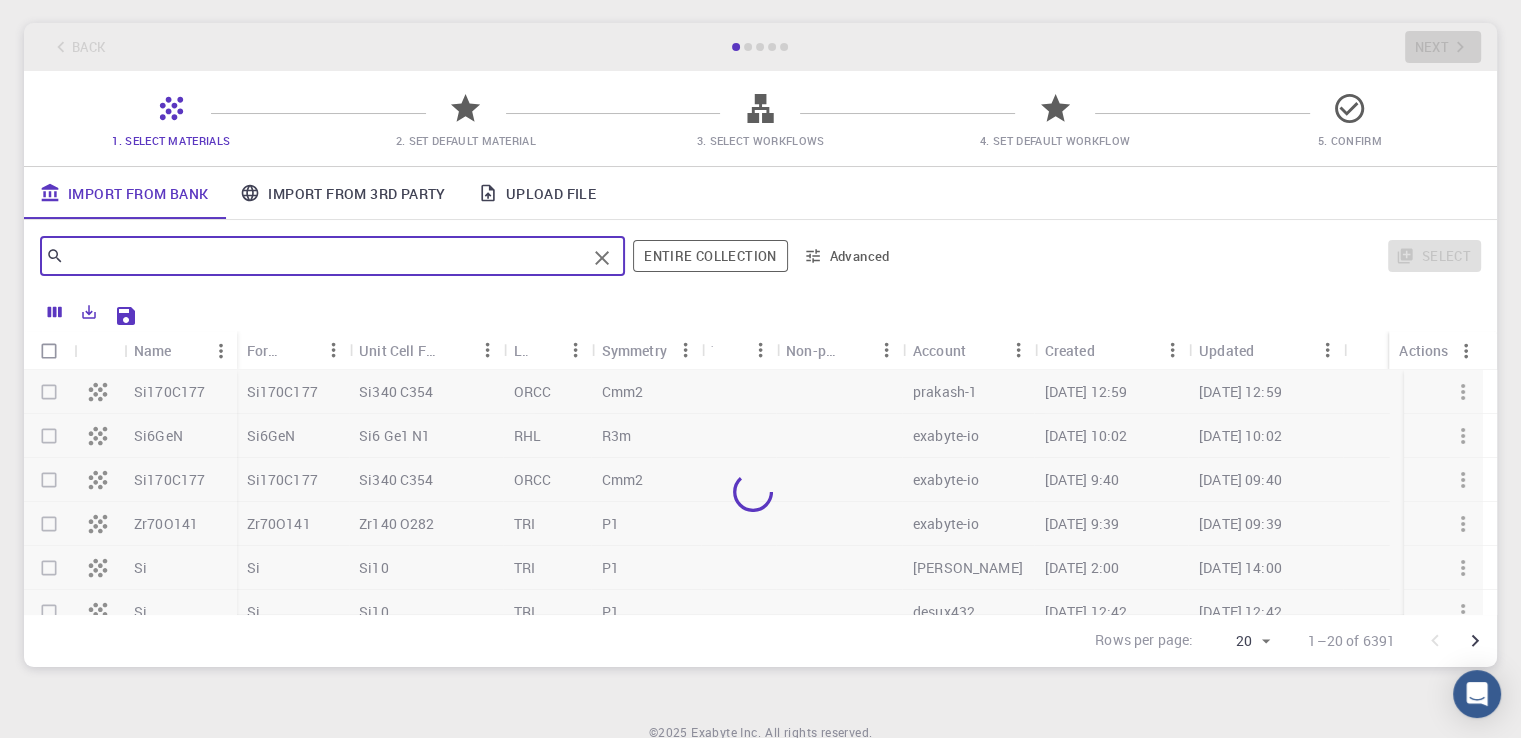 click at bounding box center (325, 256) 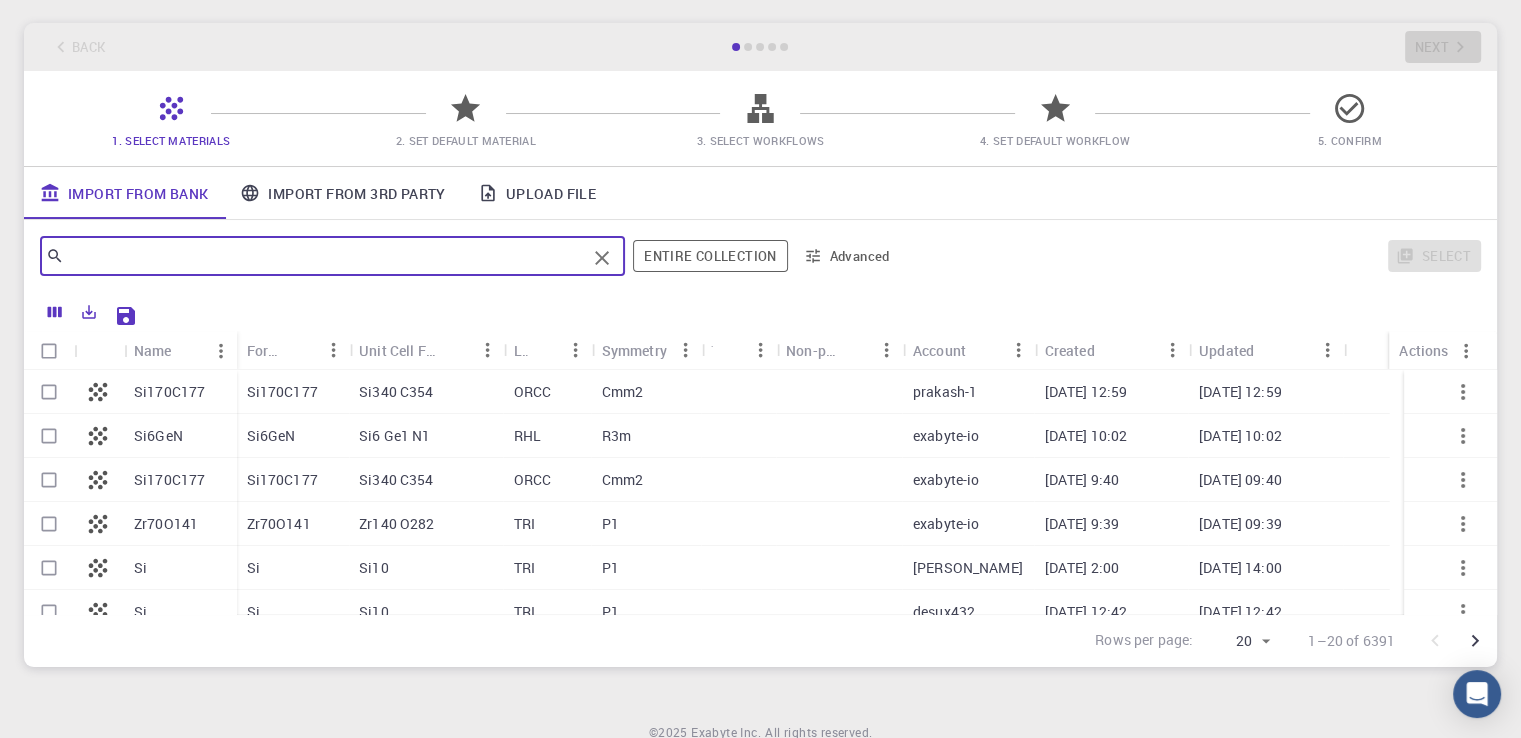 click at bounding box center (325, 256) 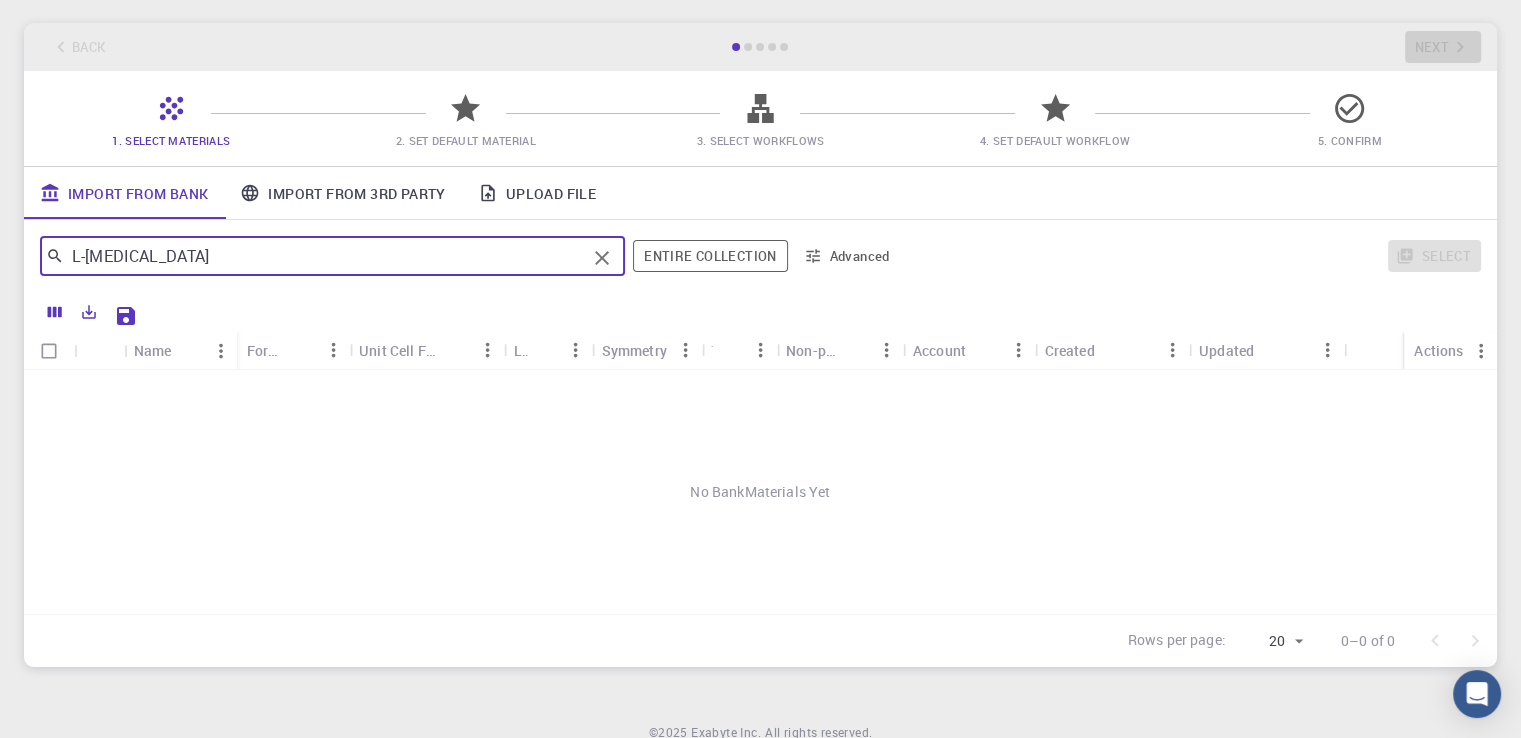 drag, startPoint x: 624, startPoint y: 256, endPoint x: 588, endPoint y: 250, distance: 36.496574 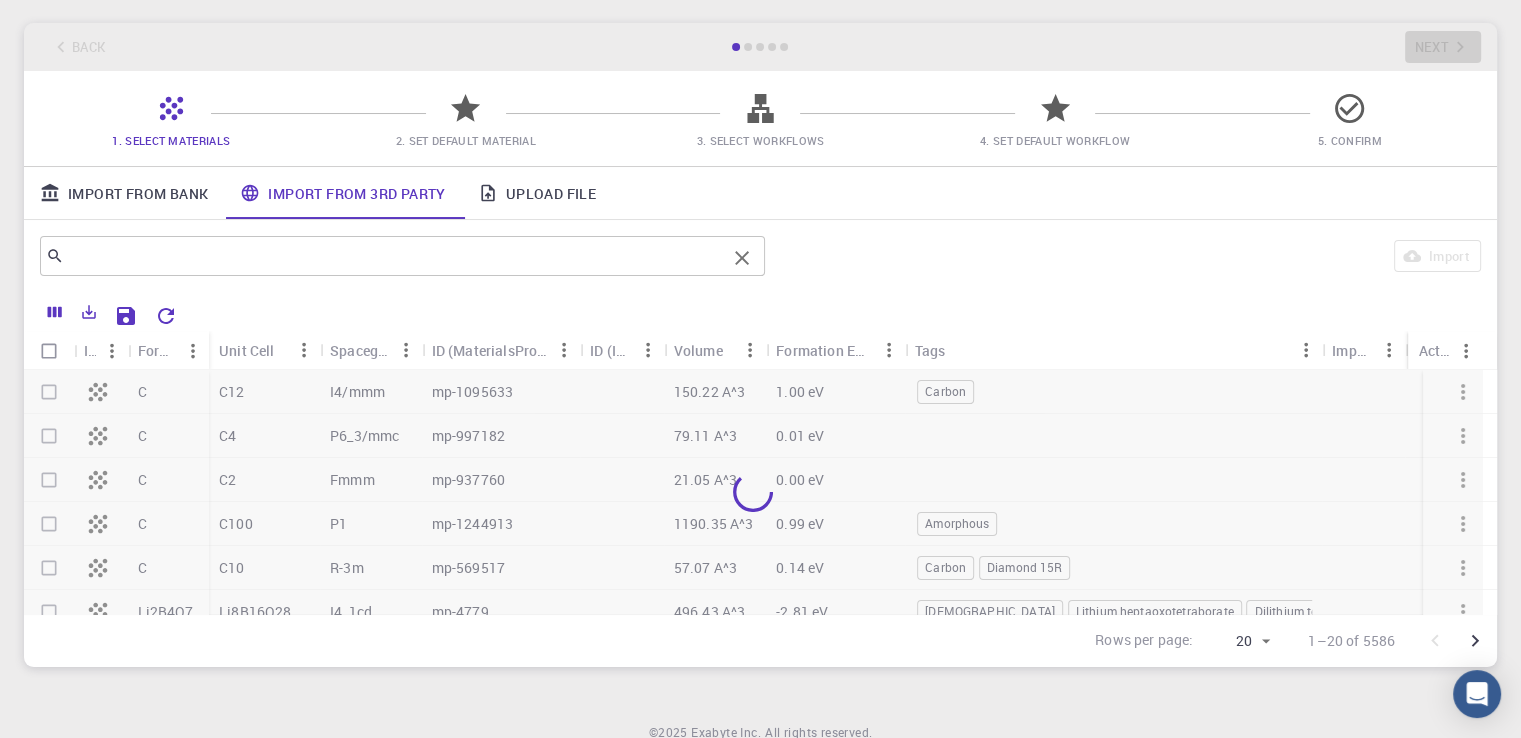 click at bounding box center [395, 256] 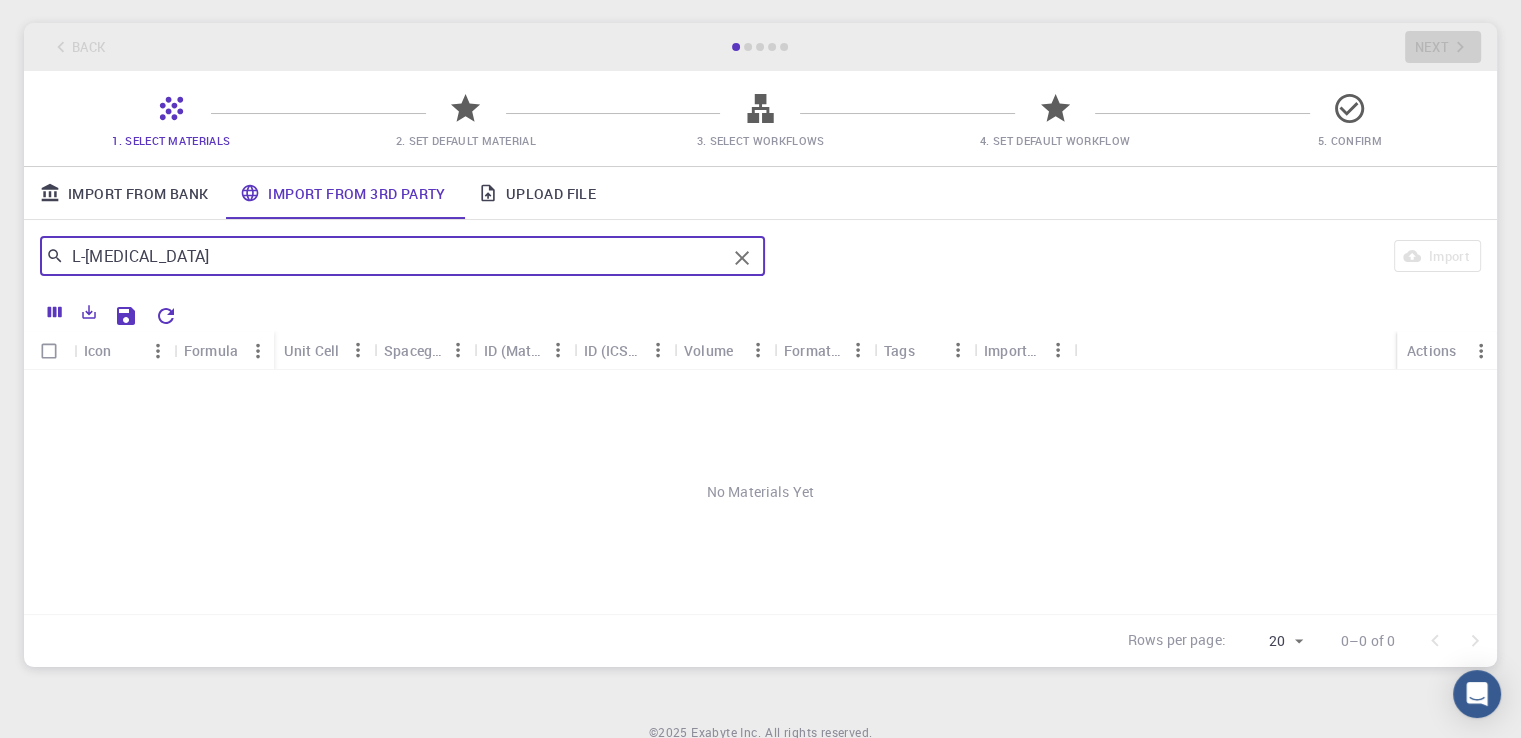 type on "L-[MEDICAL_DATA]" 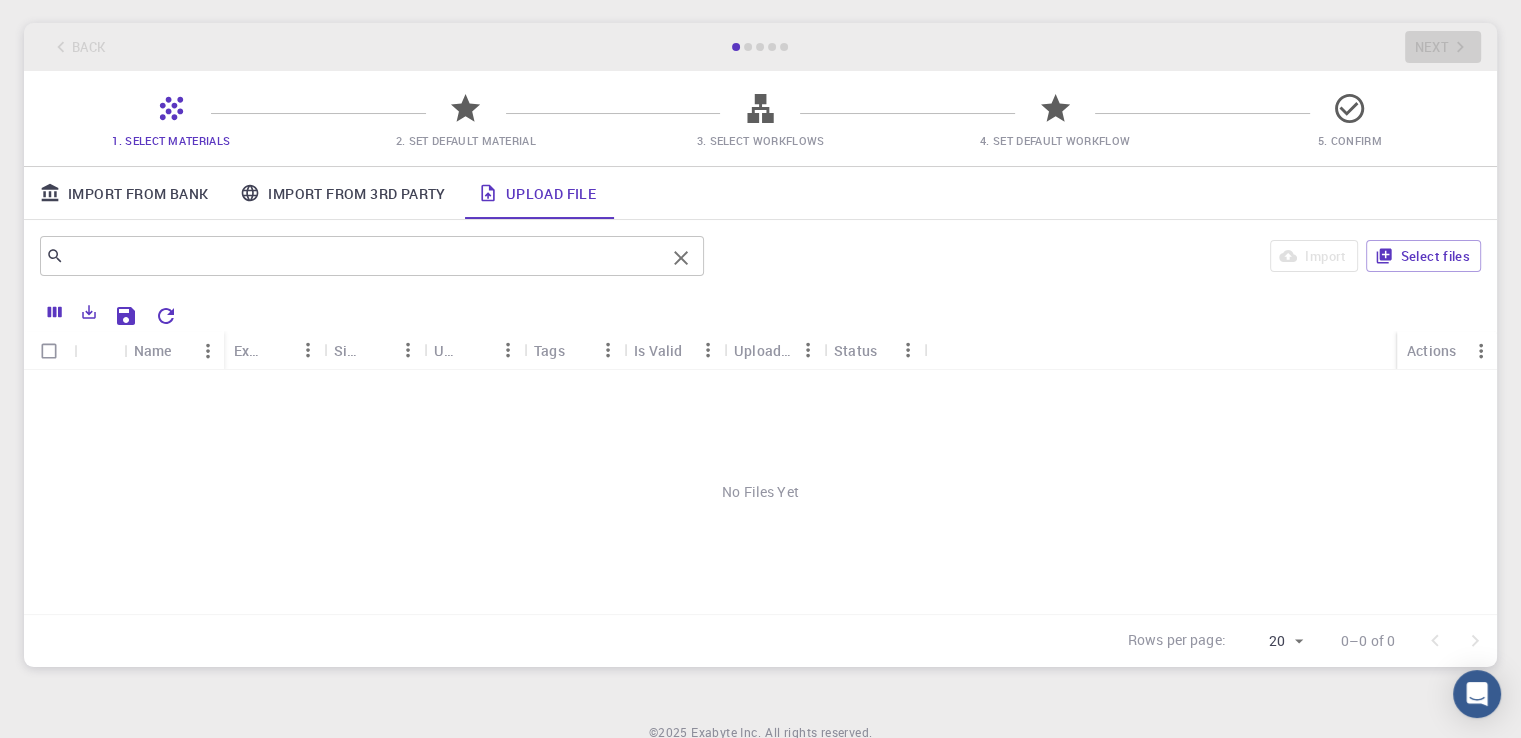 click at bounding box center (364, 256) 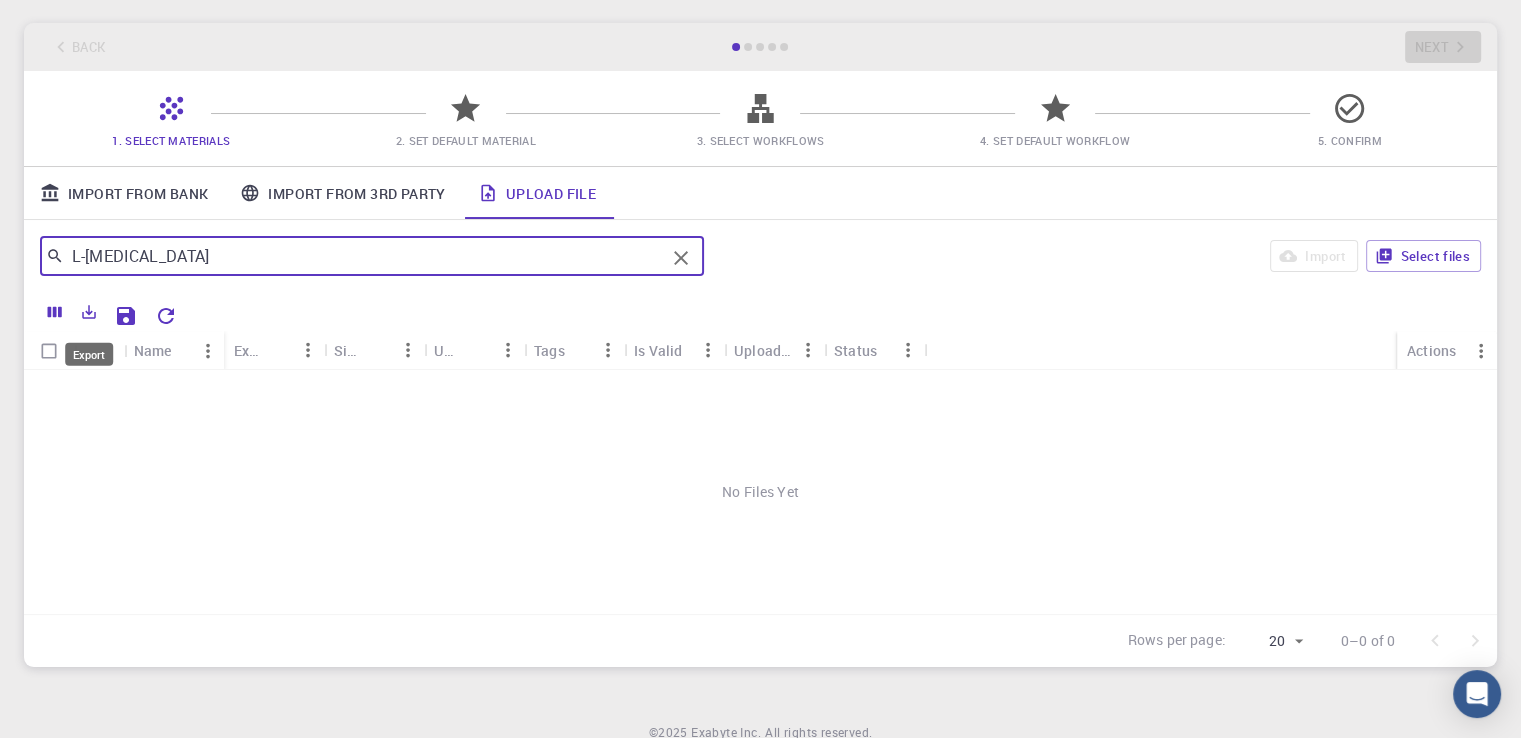 type on "L-[MEDICAL_DATA]" 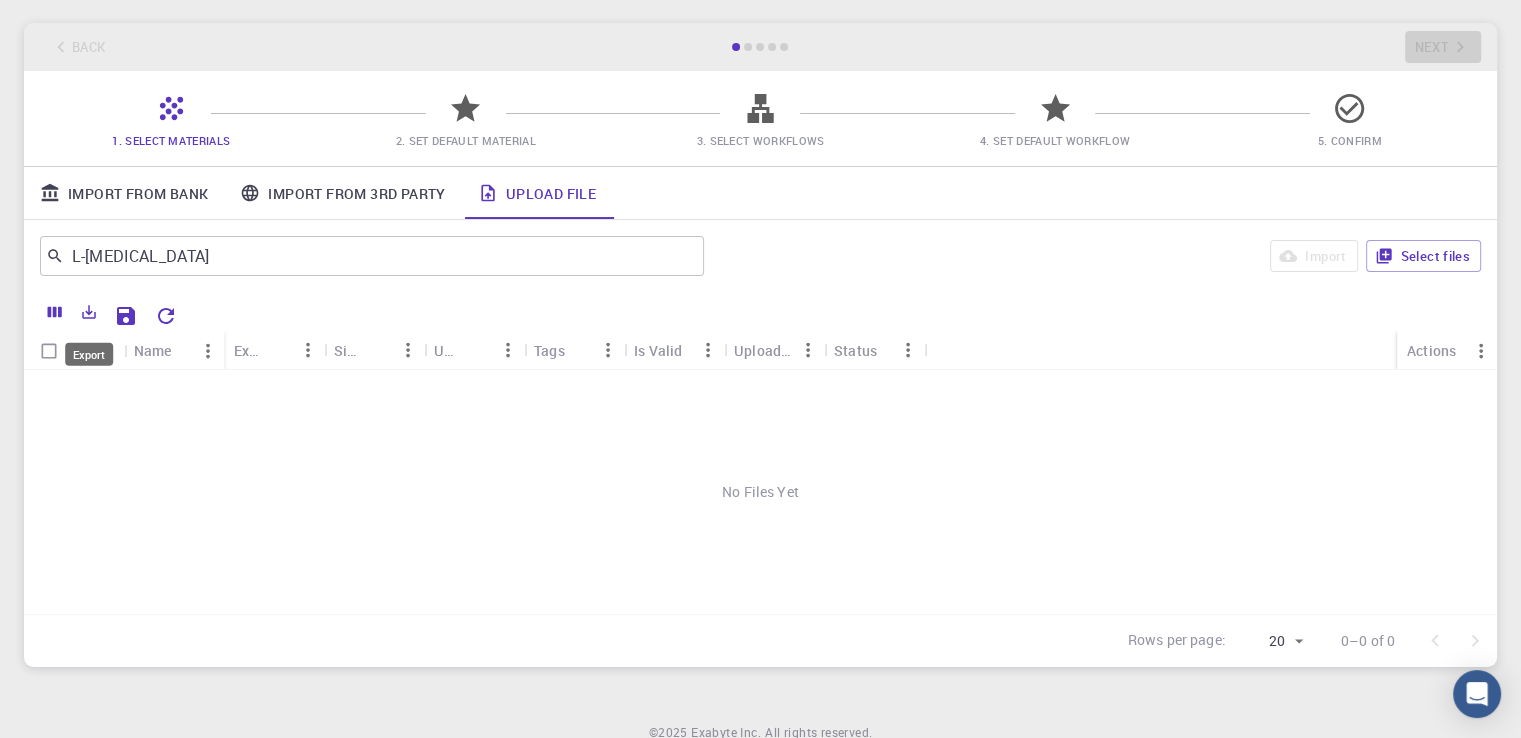 click 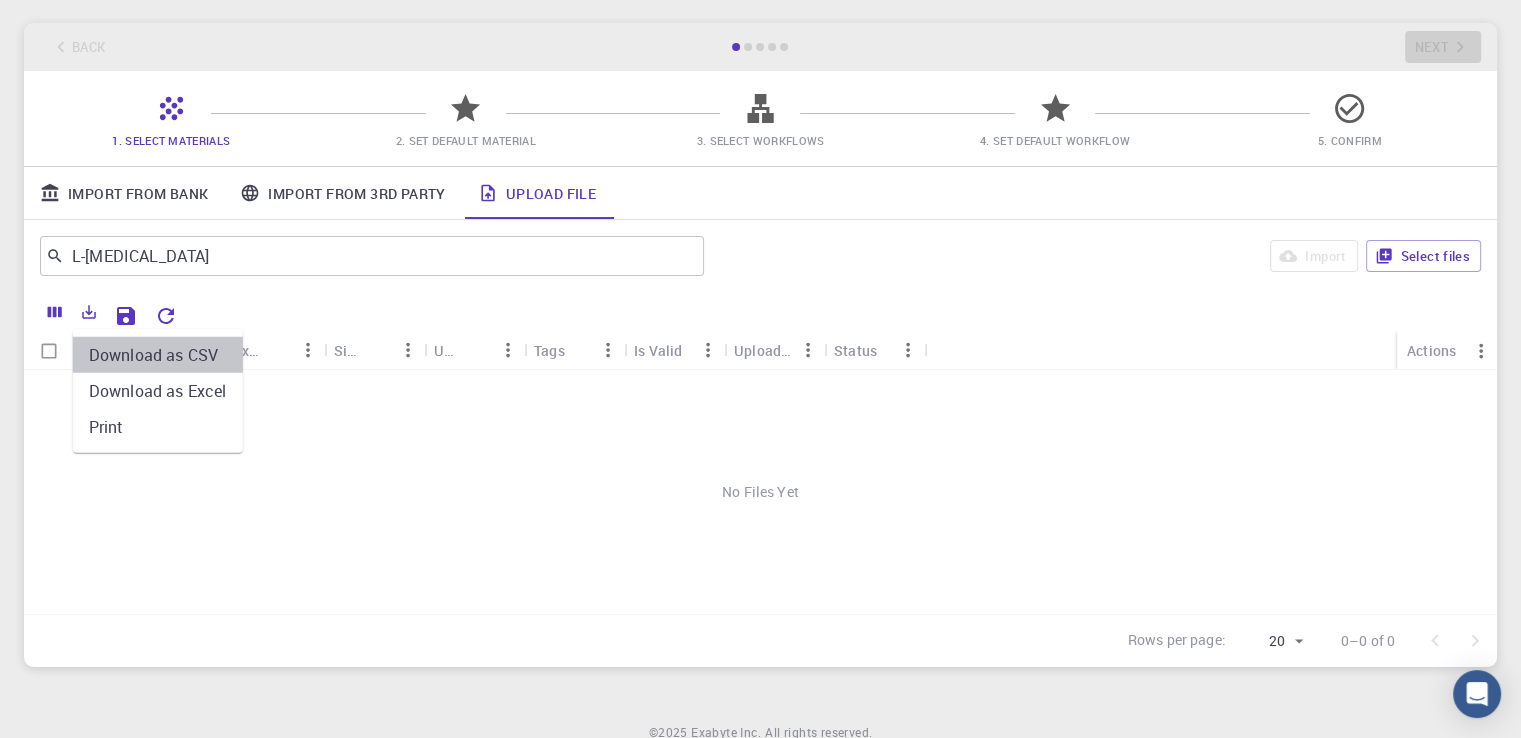 click on "Download as CSV" at bounding box center (158, 355) 